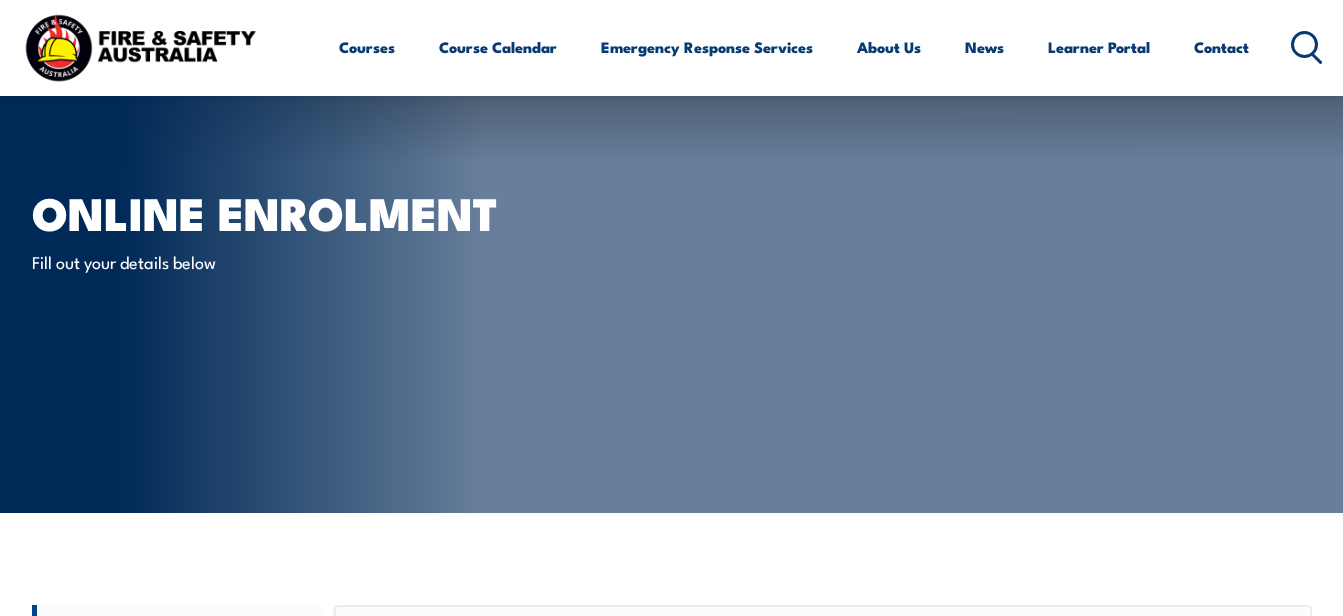 scroll, scrollTop: 473, scrollLeft: 0, axis: vertical 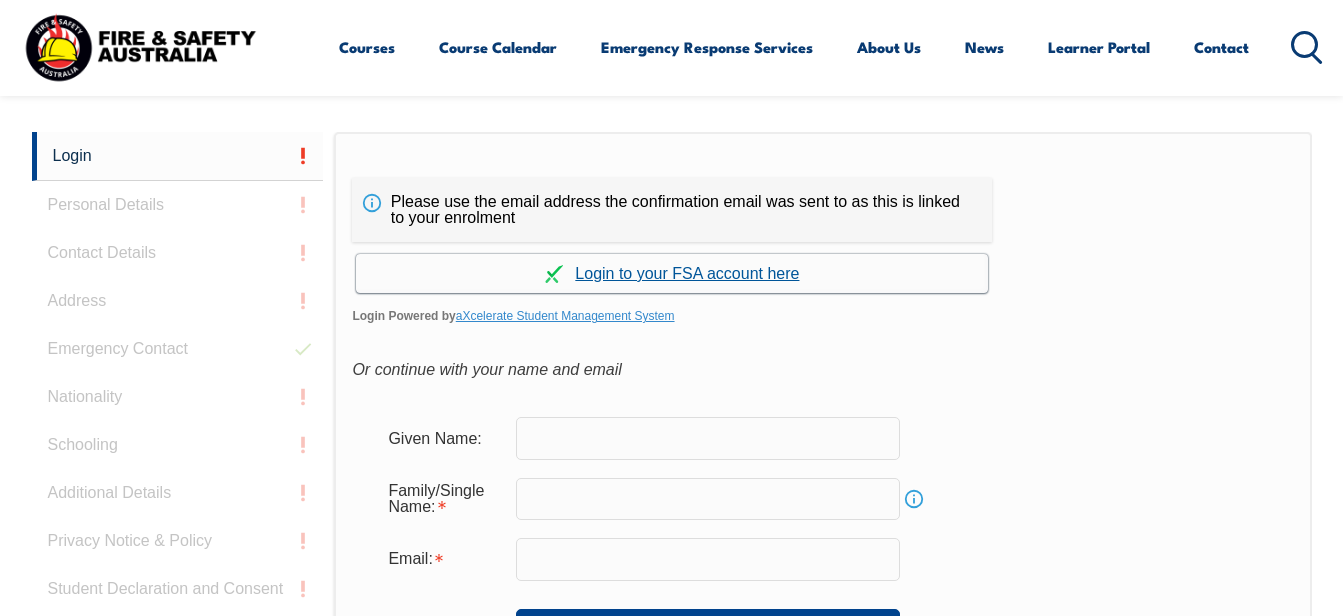 click on "Continue with aXcelerate" at bounding box center [672, 273] 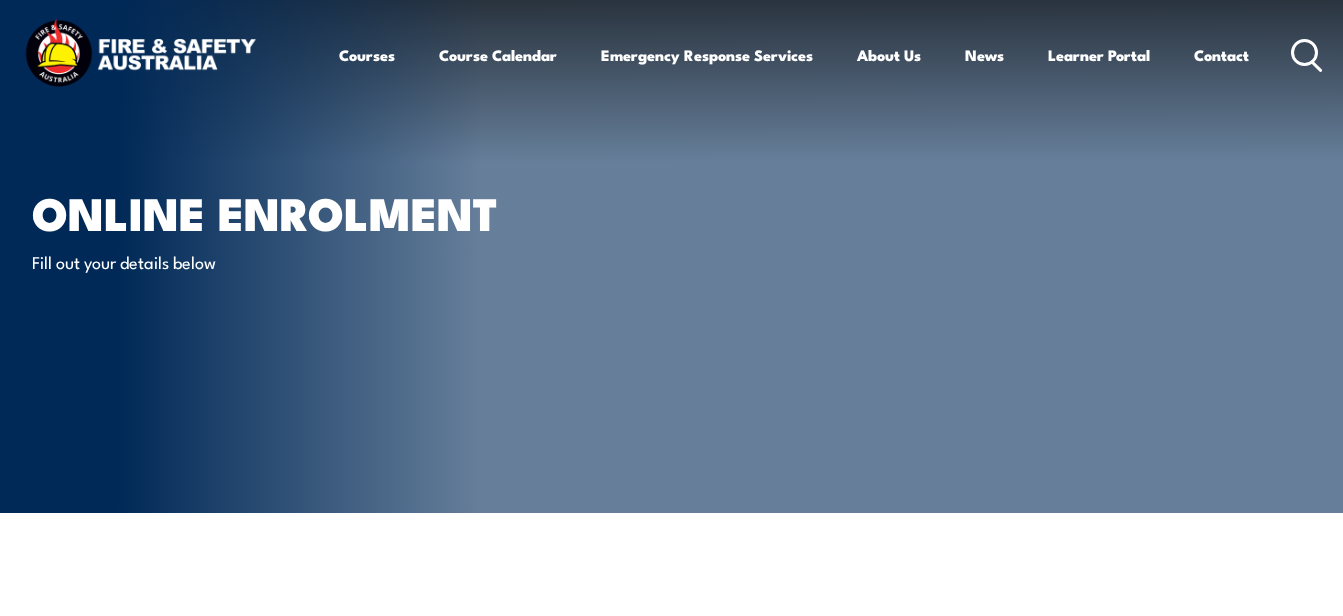 scroll, scrollTop: 0, scrollLeft: 0, axis: both 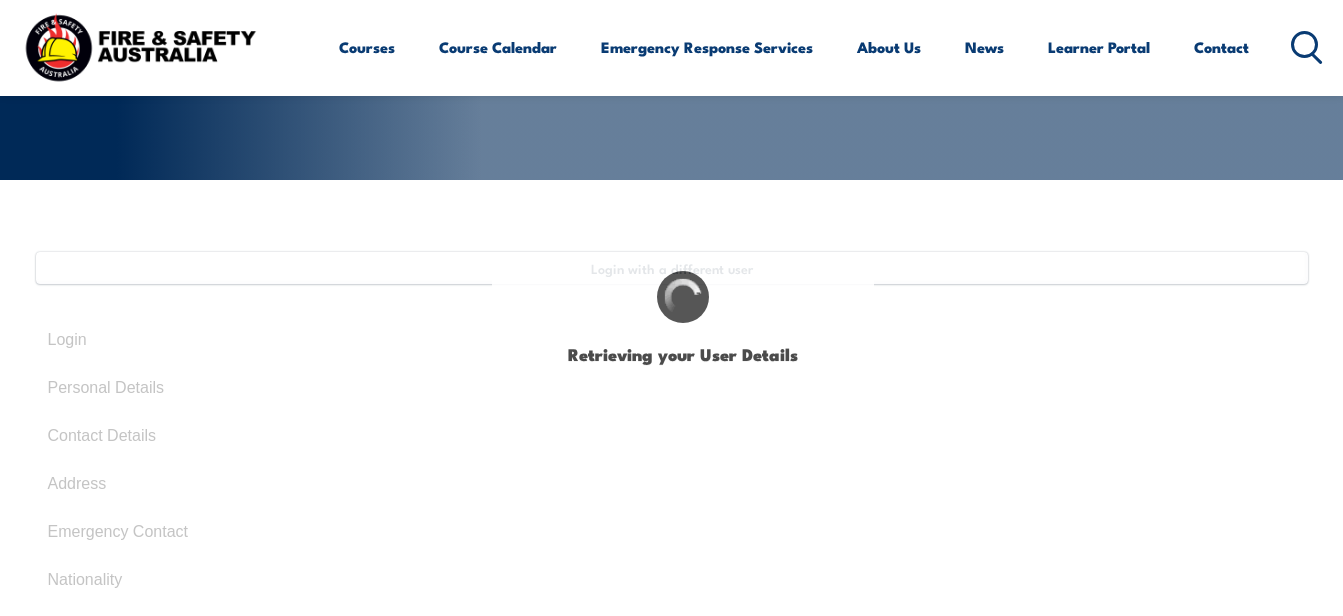 type on "[FIRST]" 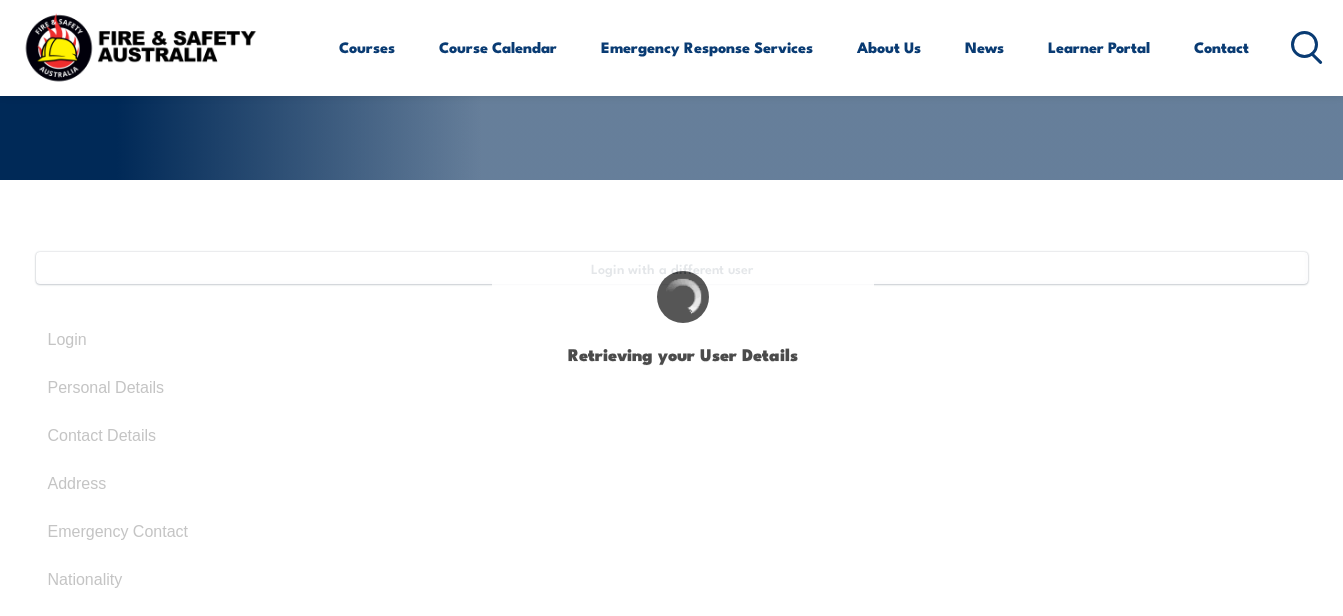 type on "[LAST]" 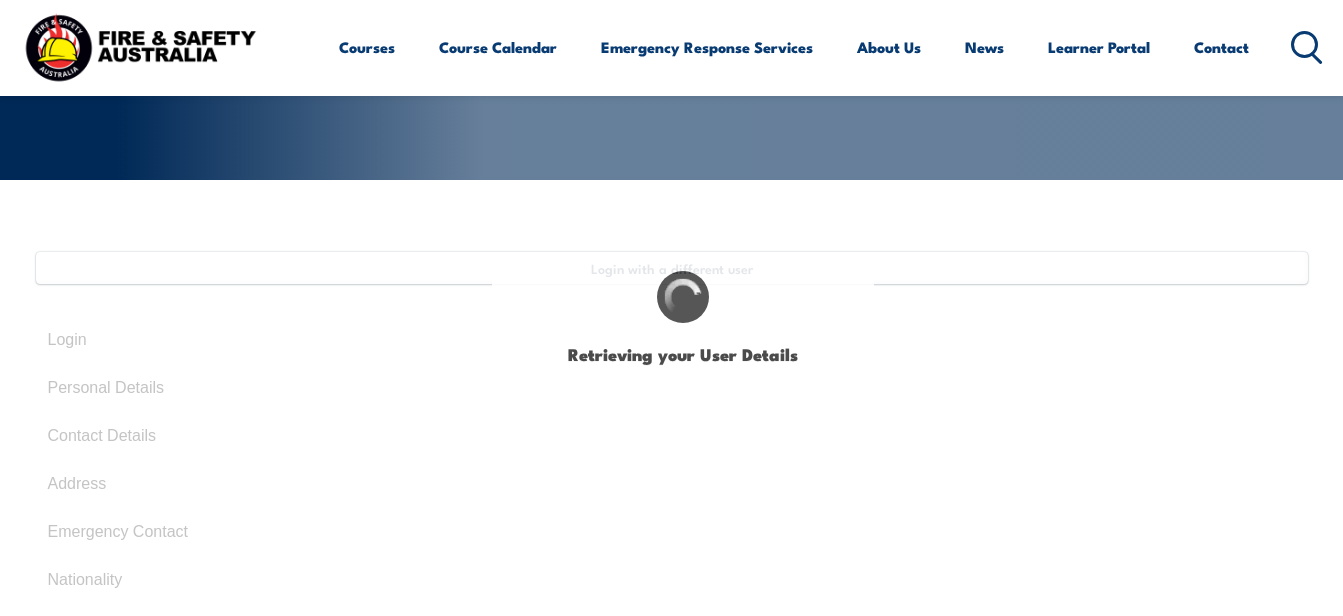 type on "[DATE]" 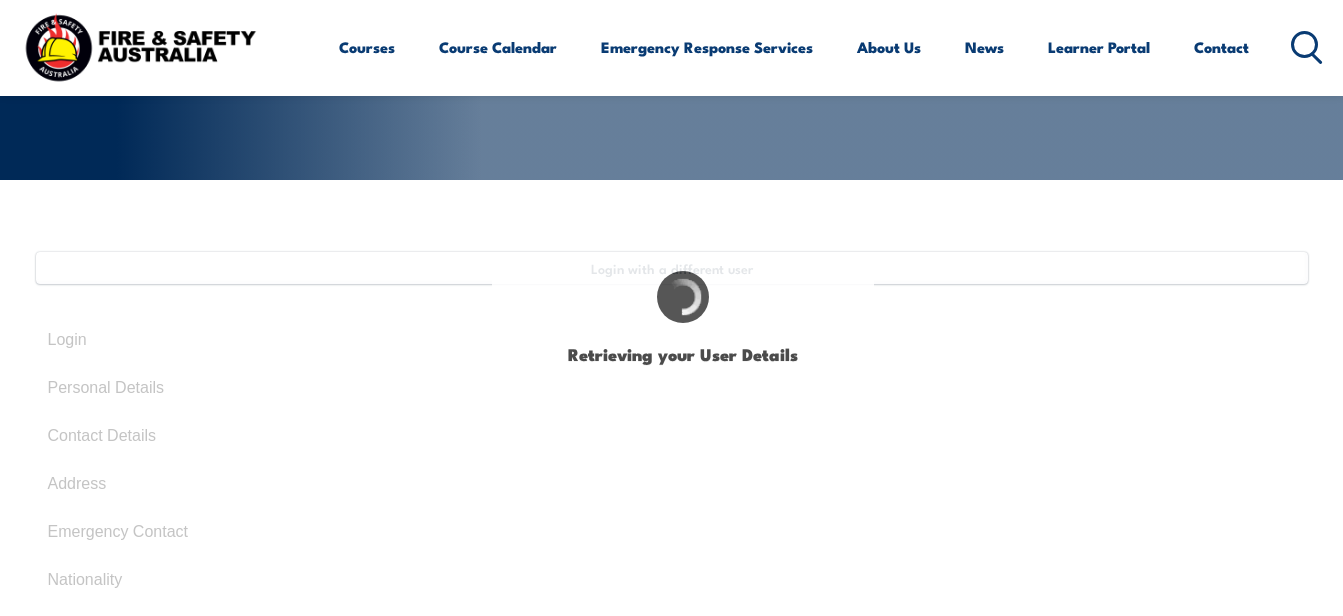 type on "KDW9W3U9W5" 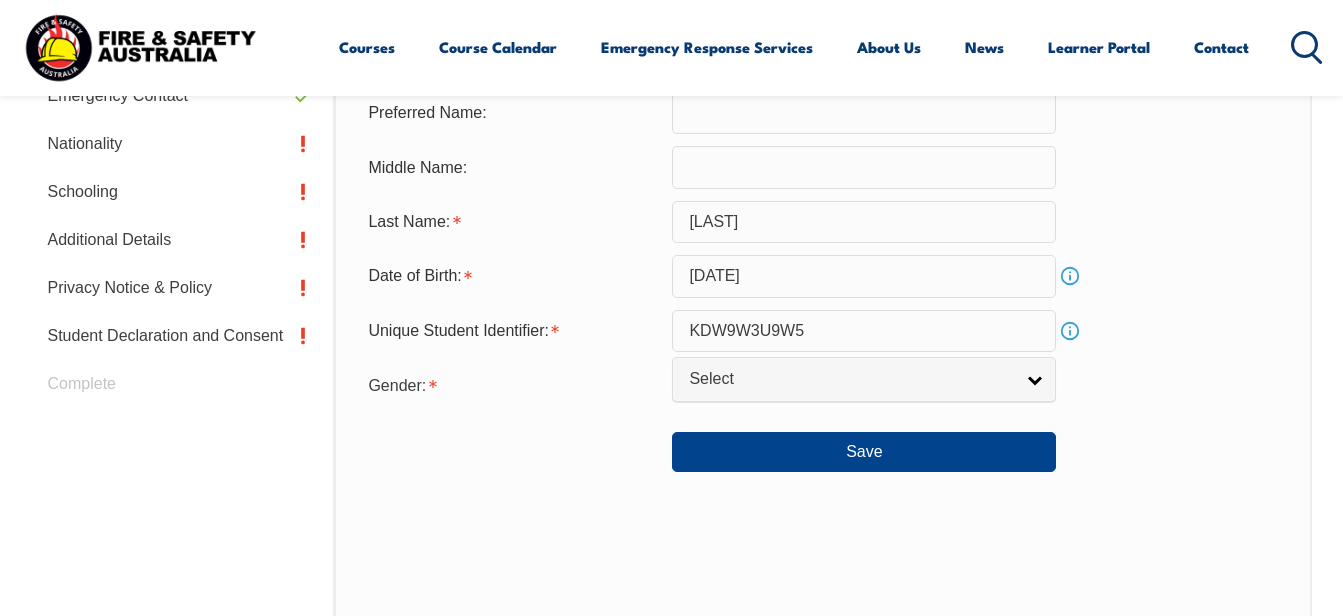 scroll, scrollTop: 985, scrollLeft: 0, axis: vertical 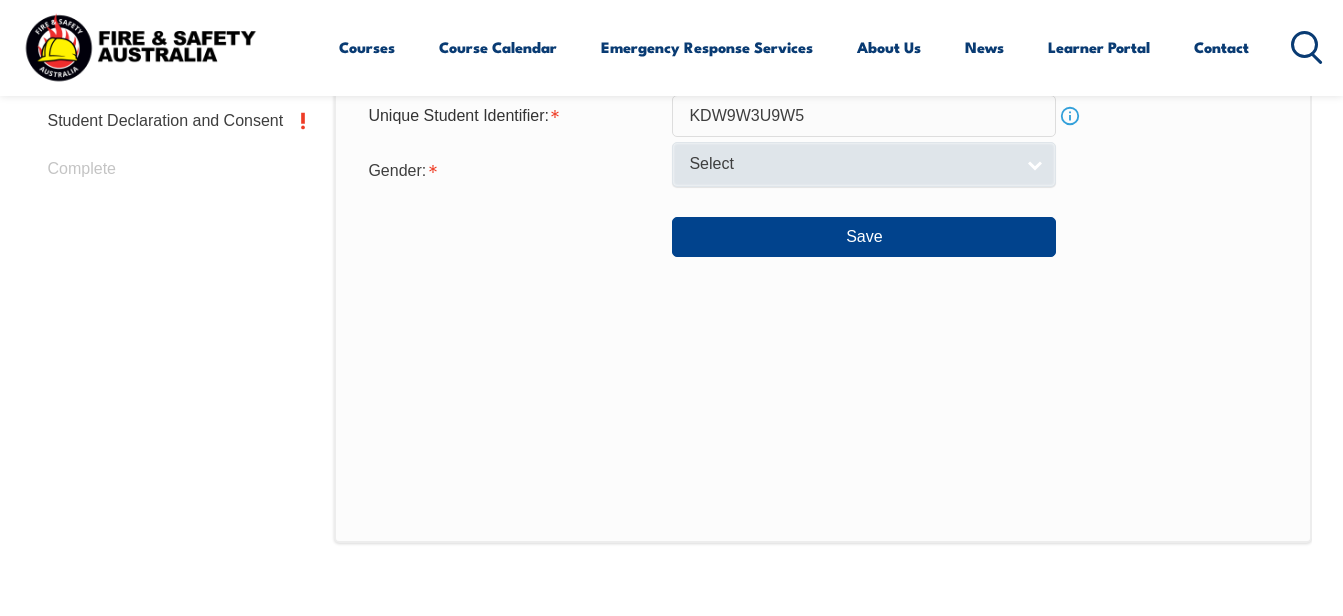 click on "Select" at bounding box center [864, 164] 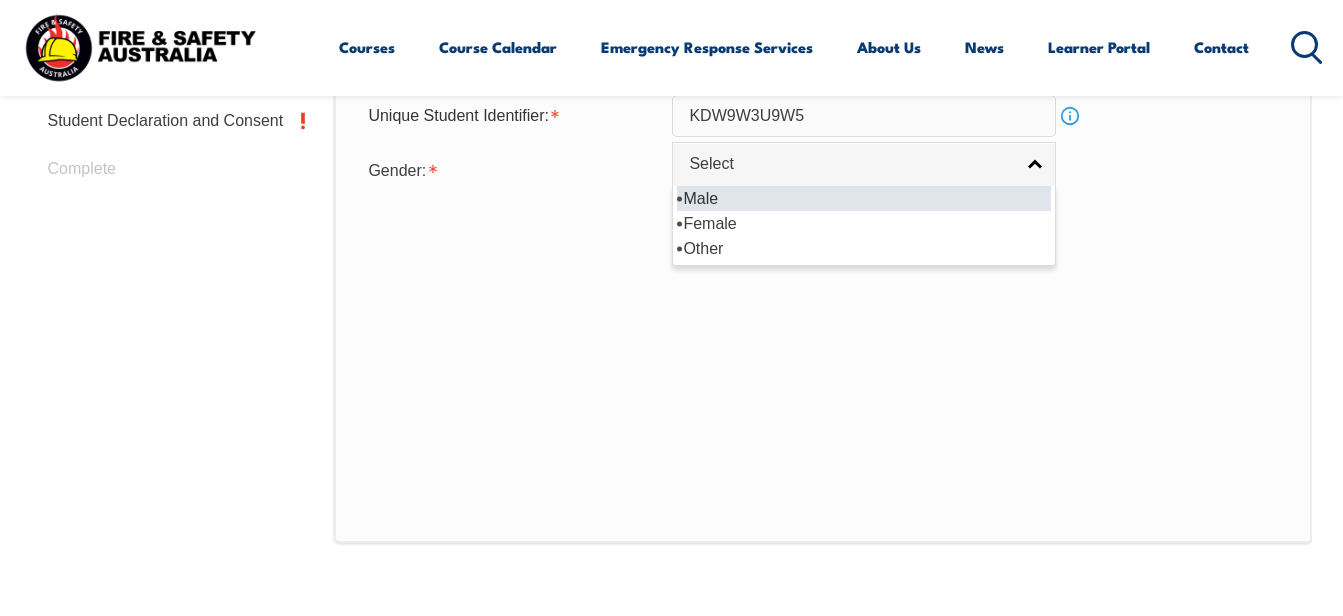 click on "Male" at bounding box center (864, 198) 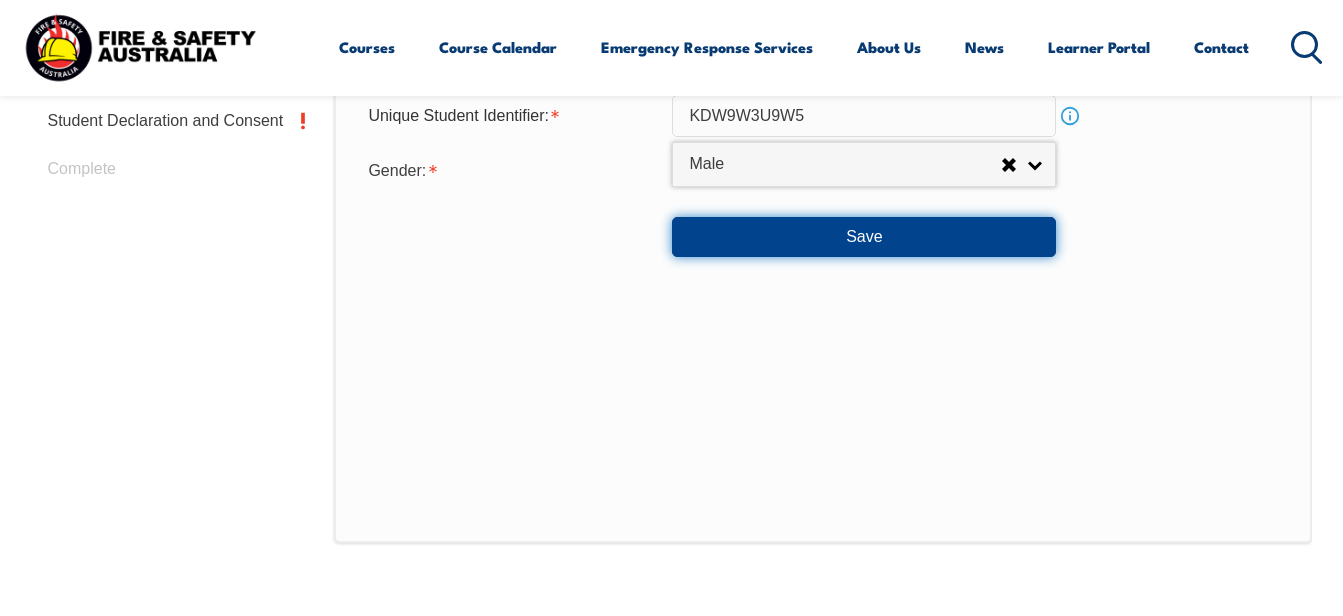 click on "Save" at bounding box center (864, 237) 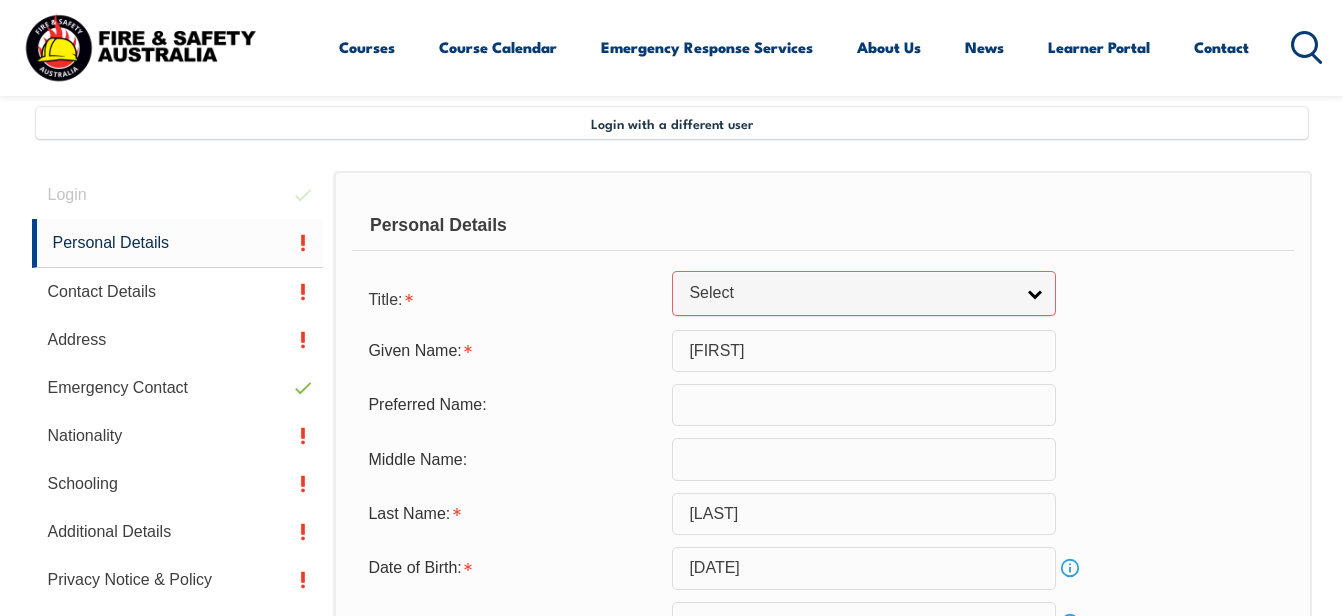 scroll, scrollTop: 480, scrollLeft: 0, axis: vertical 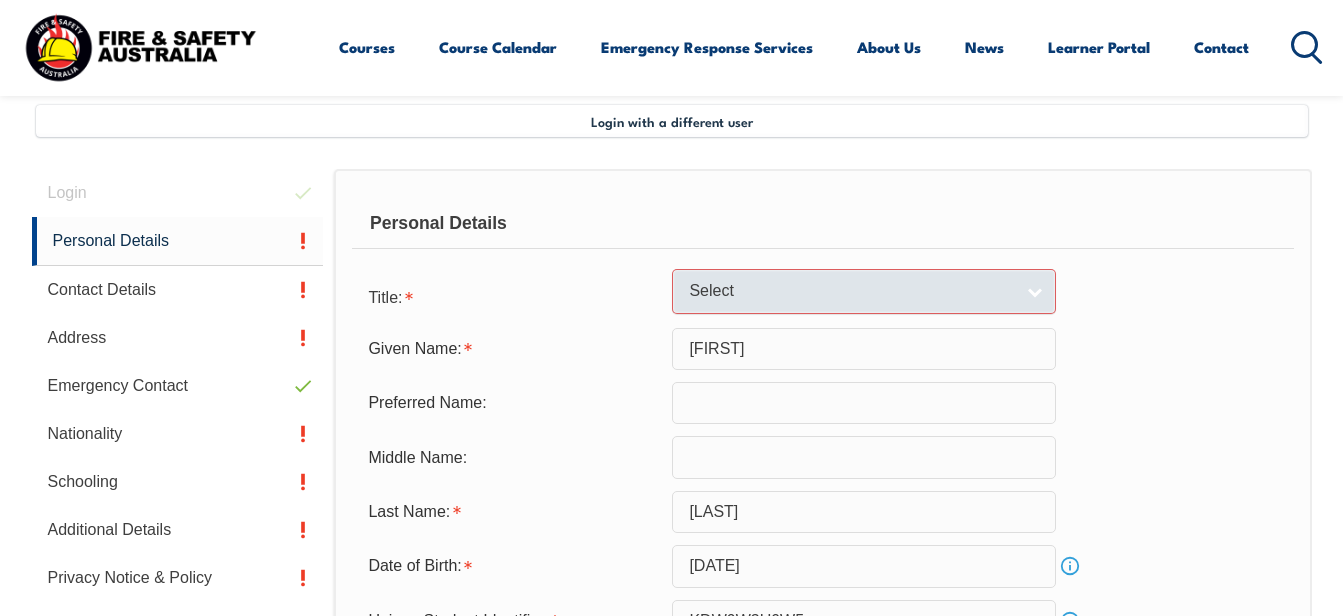 click on "Select" at bounding box center [851, 291] 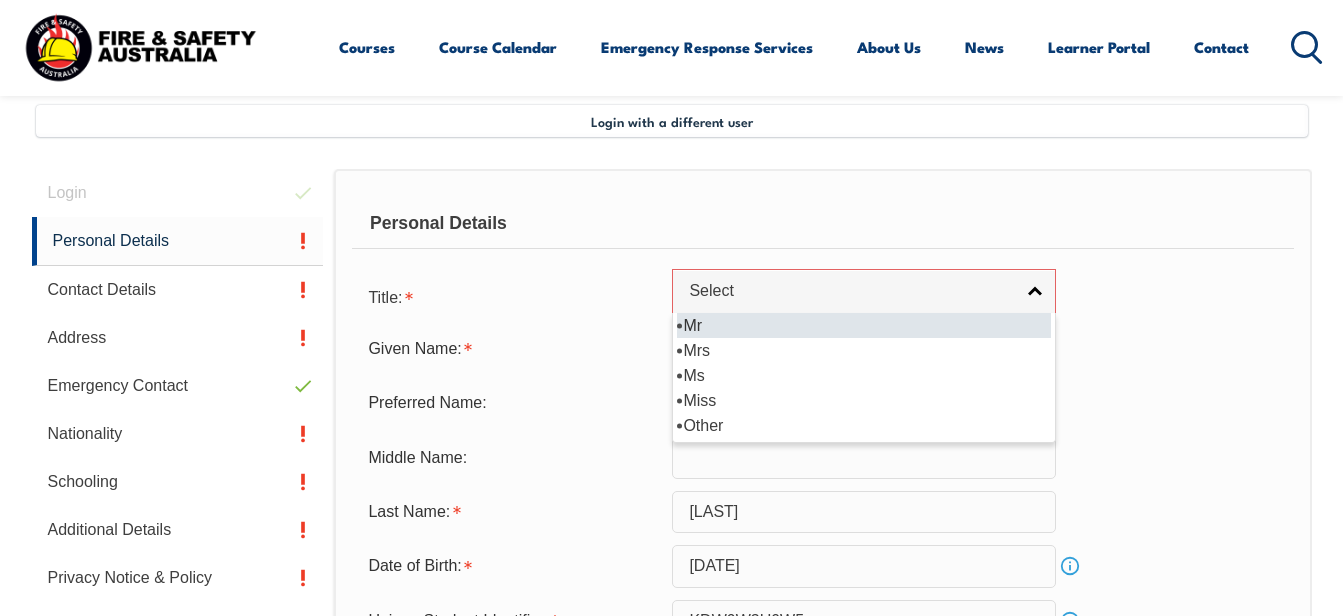 click on "Mr" at bounding box center (864, 325) 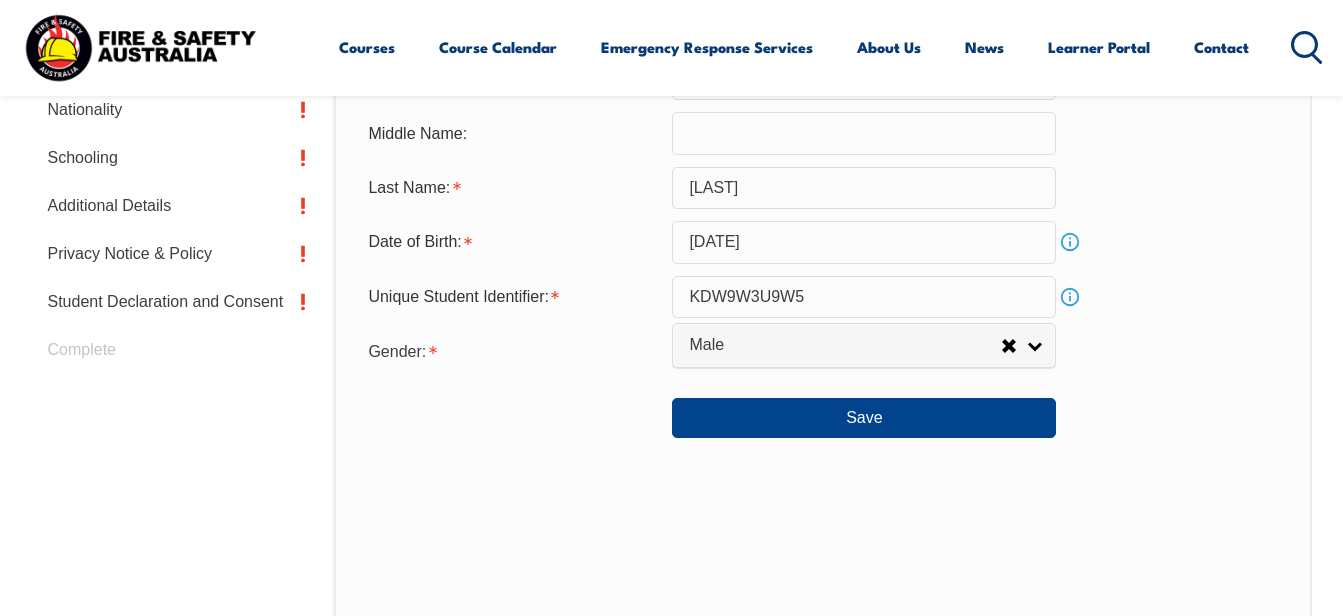 scroll, scrollTop: 814, scrollLeft: 0, axis: vertical 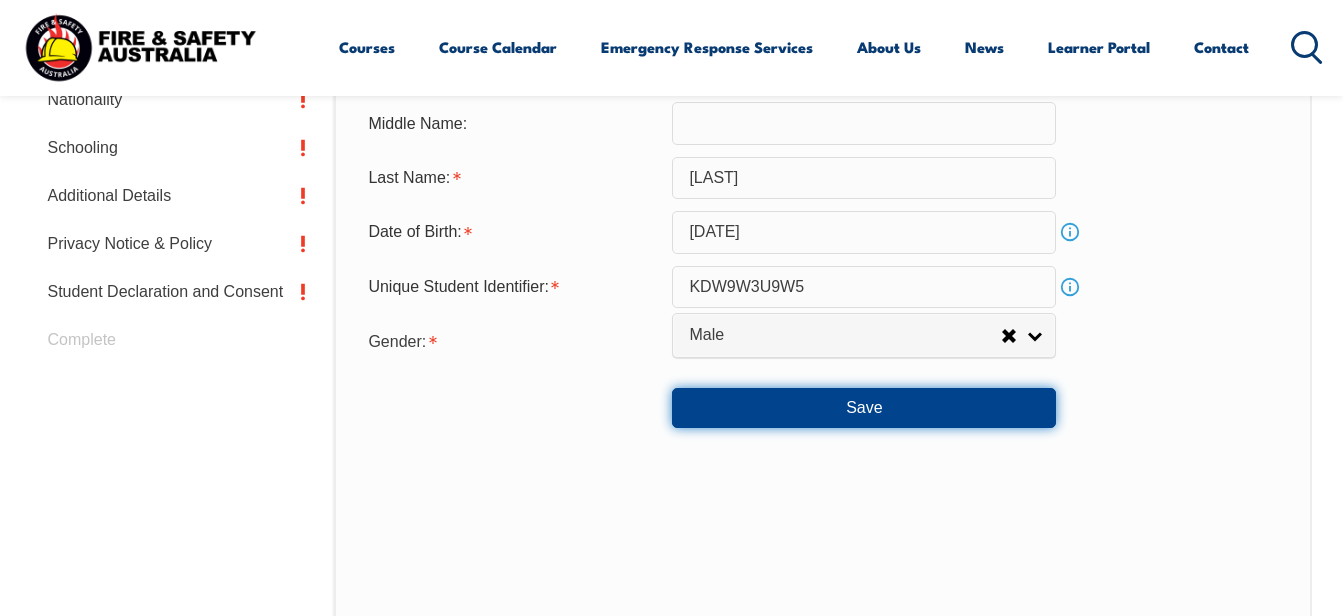 click on "Save" at bounding box center (864, 408) 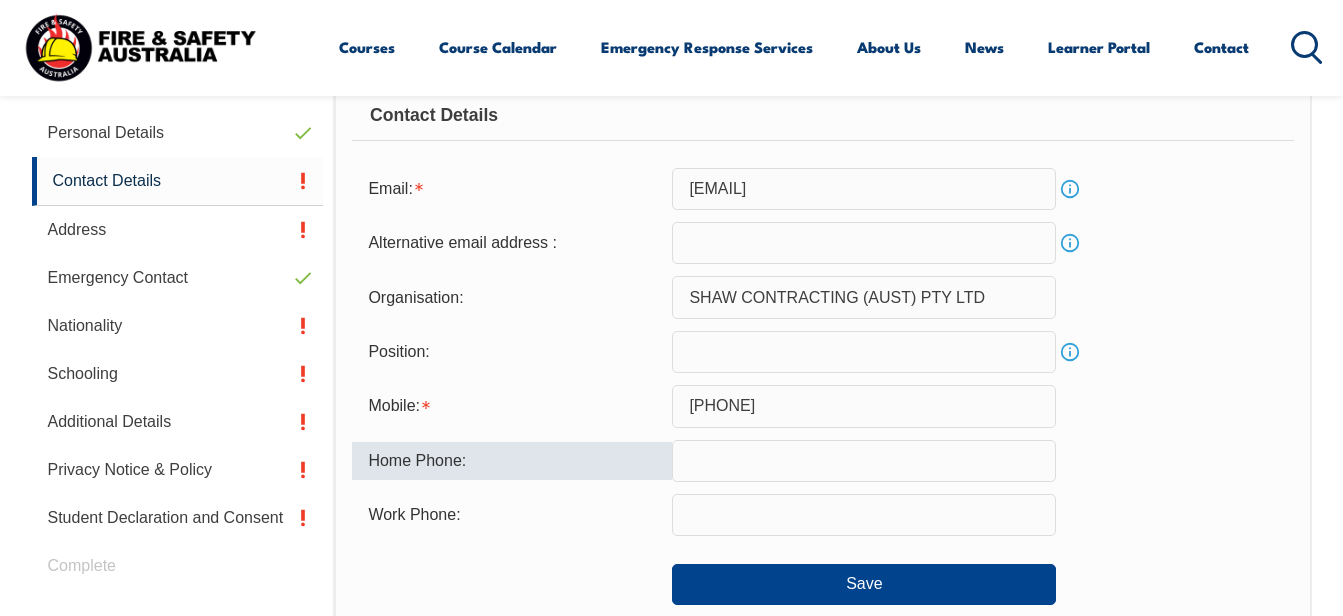 scroll, scrollTop: 660, scrollLeft: 0, axis: vertical 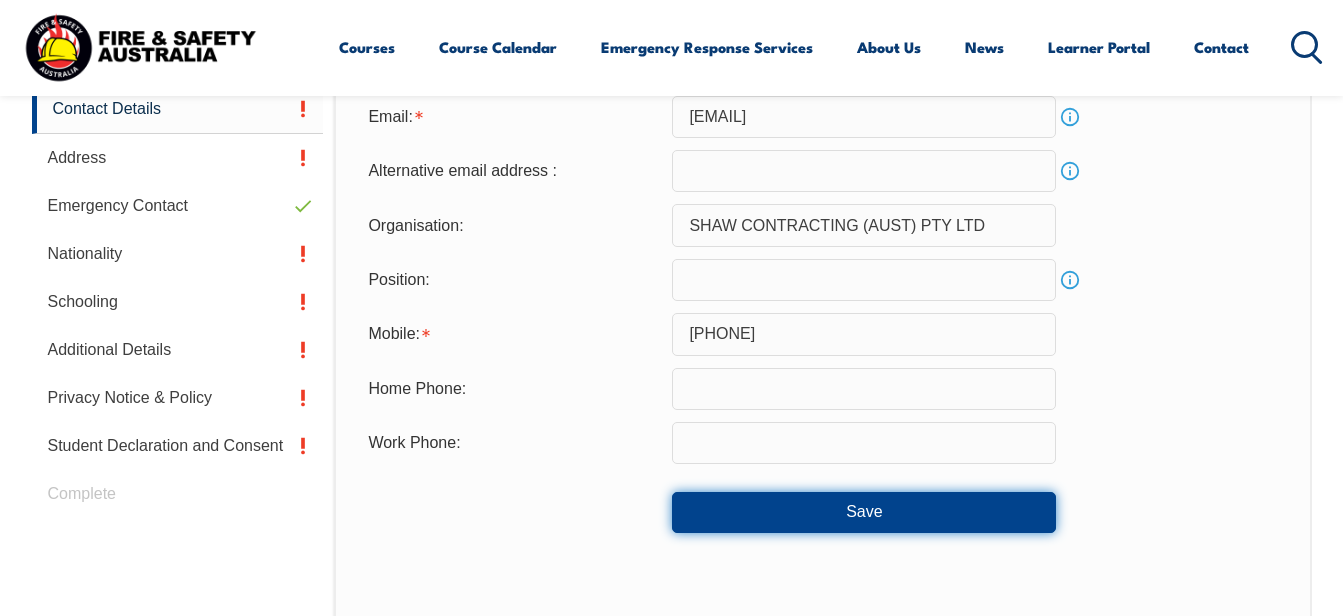 click on "Save" at bounding box center (864, 512) 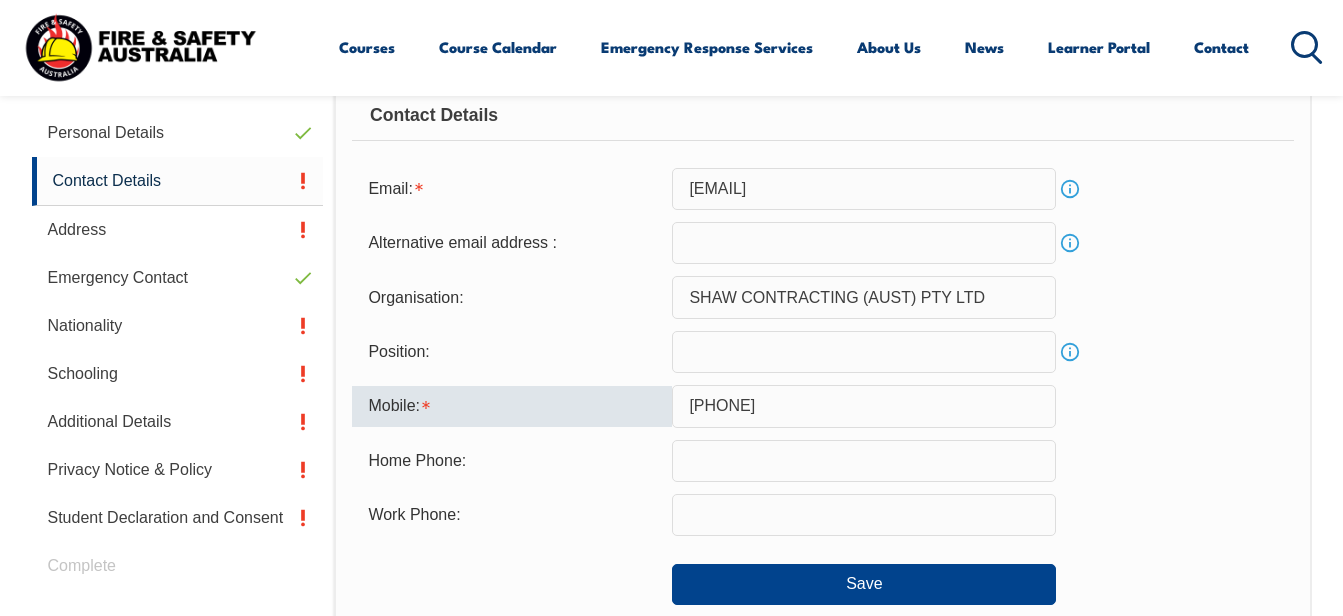 scroll, scrollTop: 540, scrollLeft: 0, axis: vertical 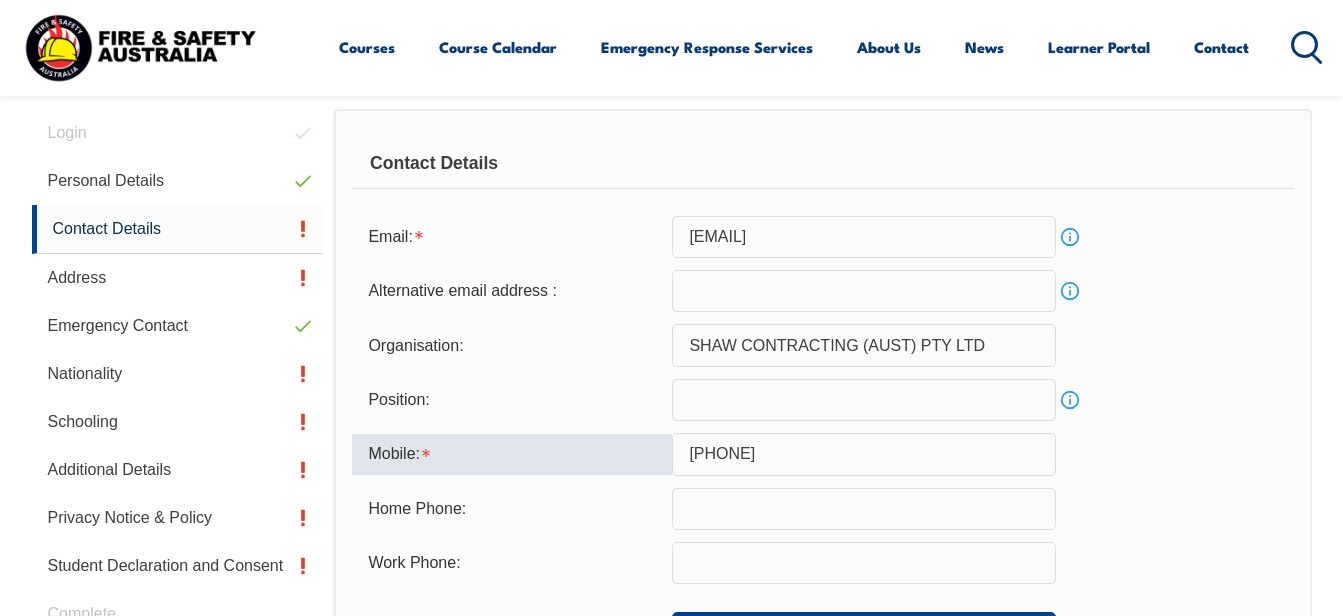 click on "[PHONE]" at bounding box center [864, 454] 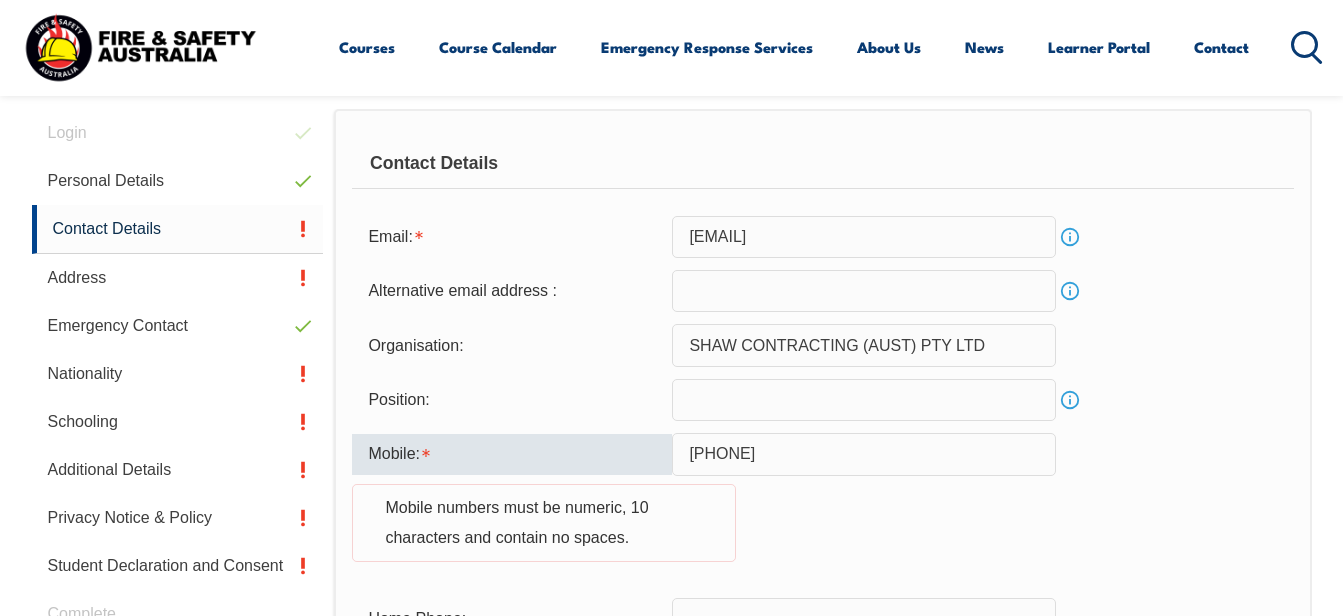 click on "[PHONE]" at bounding box center (864, 454) 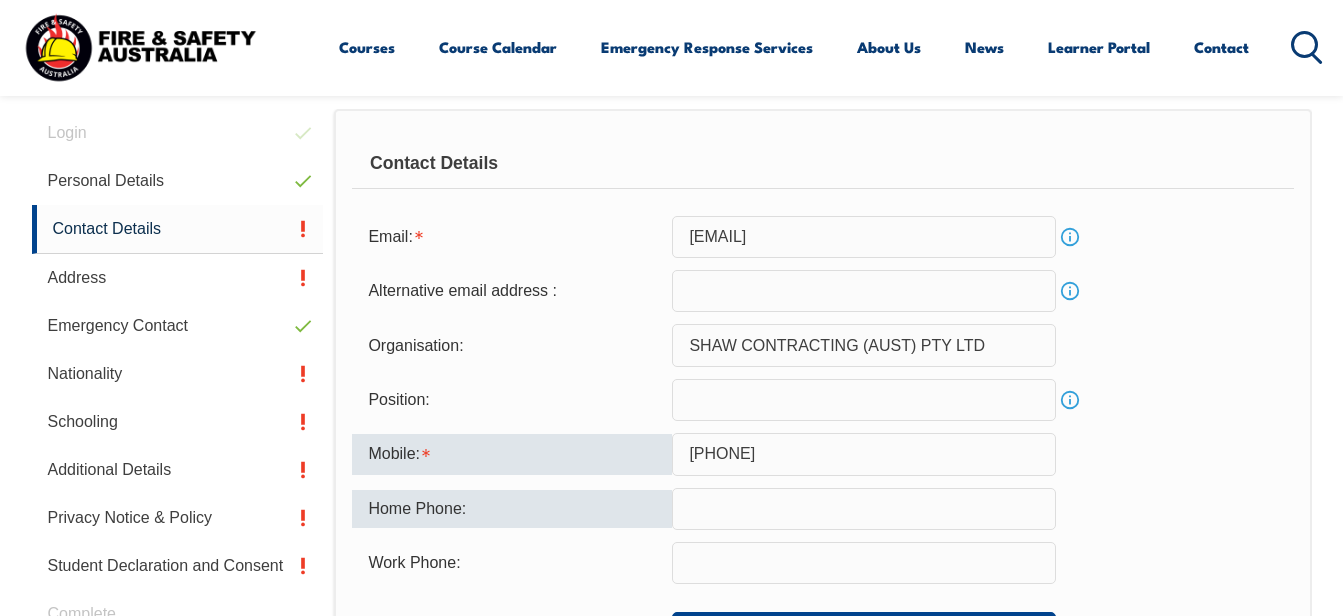 type on "[PHONE]" 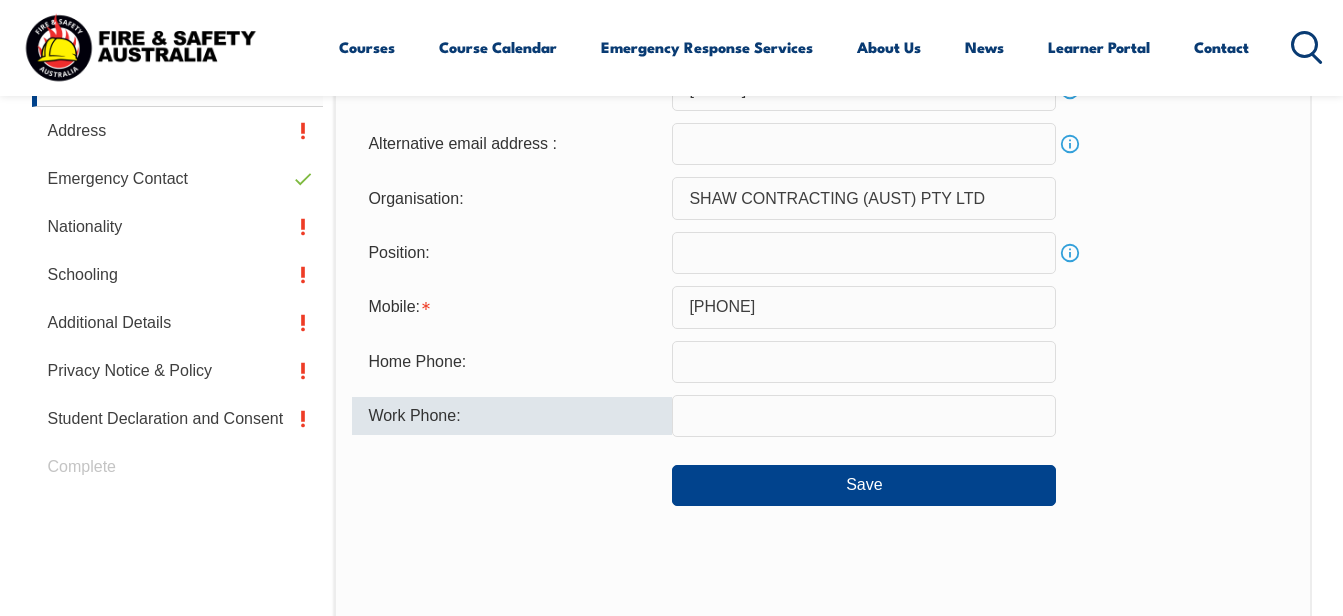 scroll, scrollTop: 873, scrollLeft: 0, axis: vertical 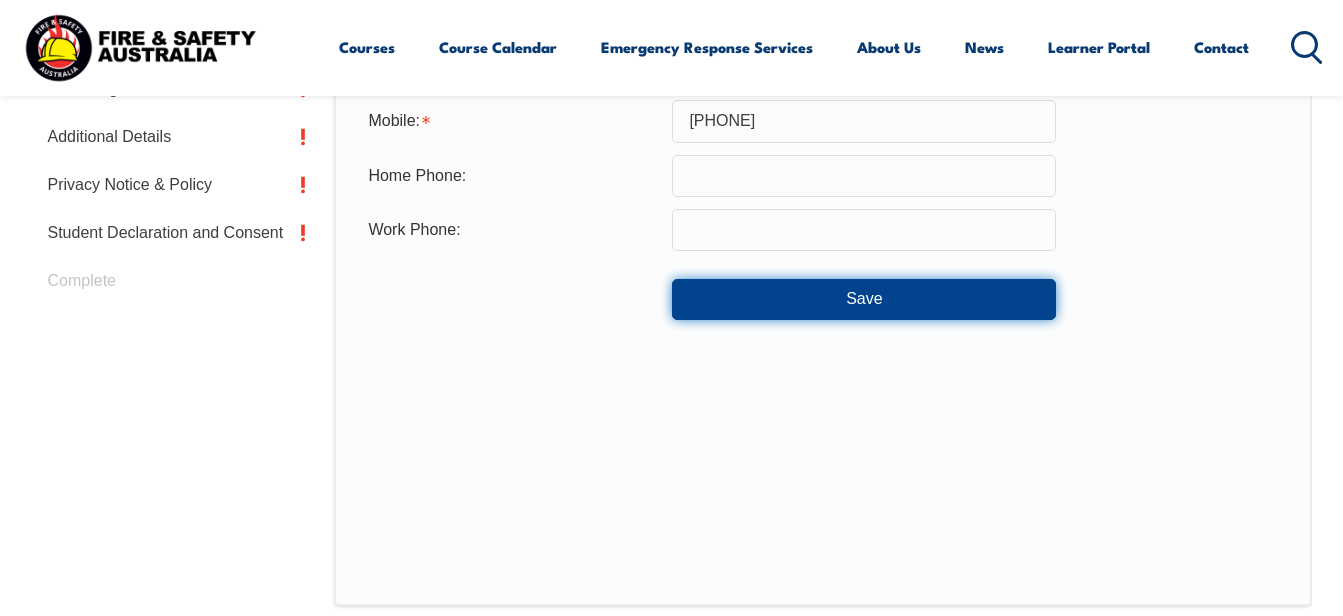 click on "Save" at bounding box center [864, 299] 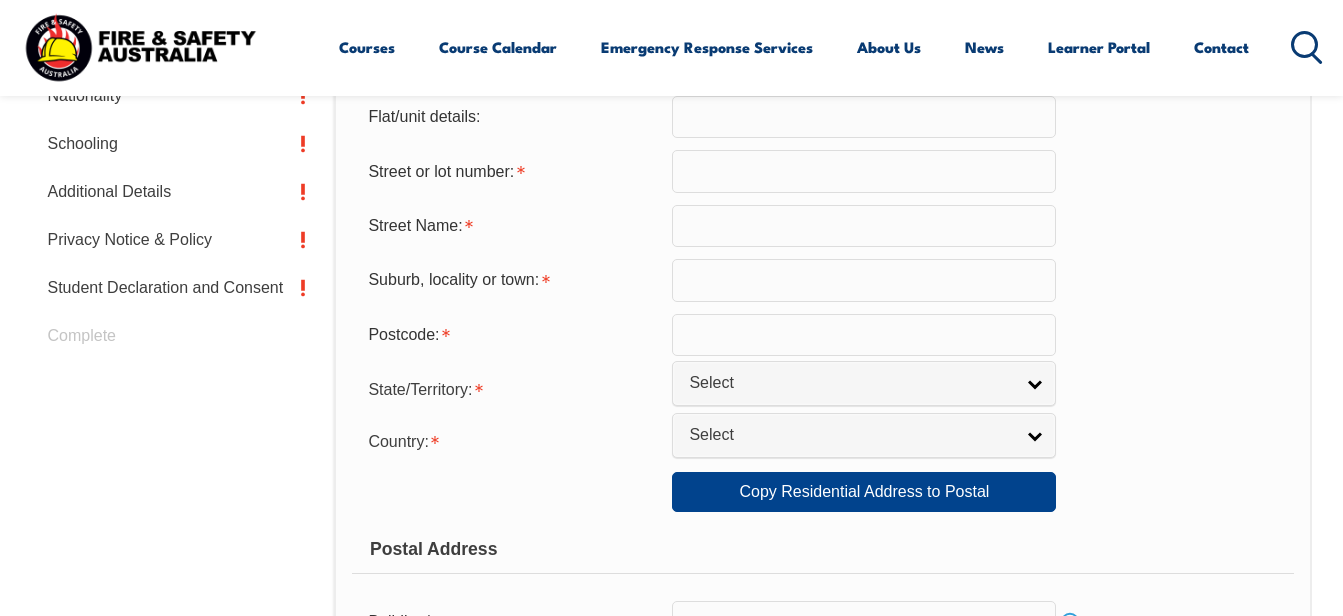 scroll, scrollTop: 652, scrollLeft: 0, axis: vertical 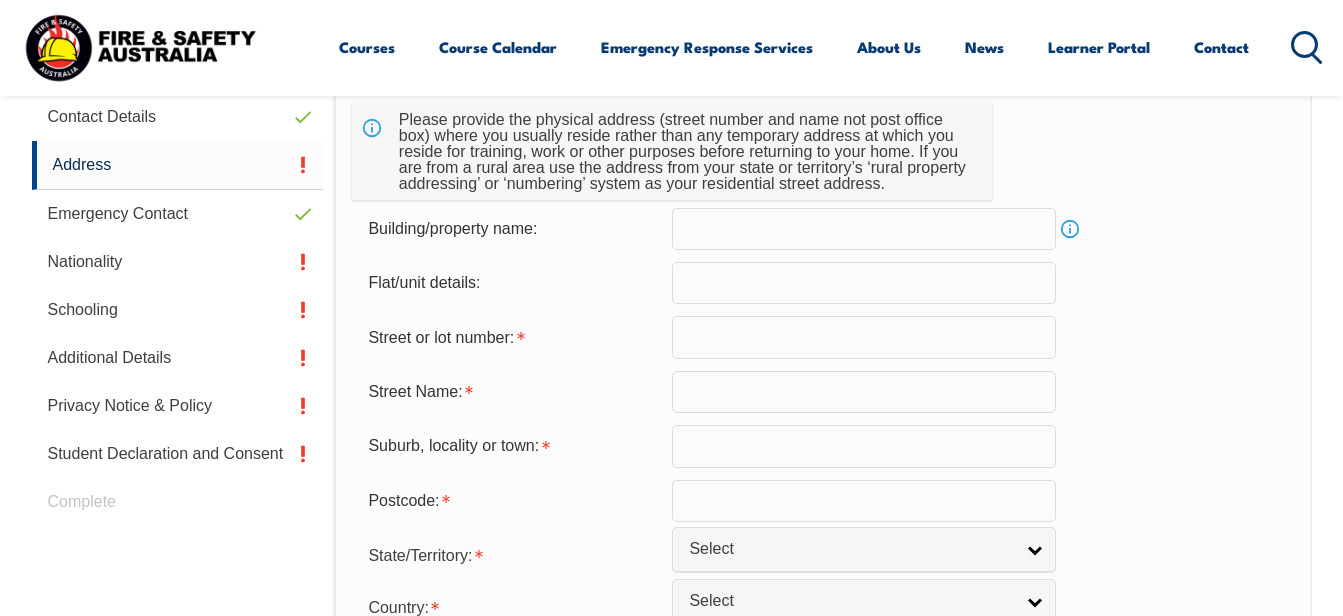 click at bounding box center (864, 337) 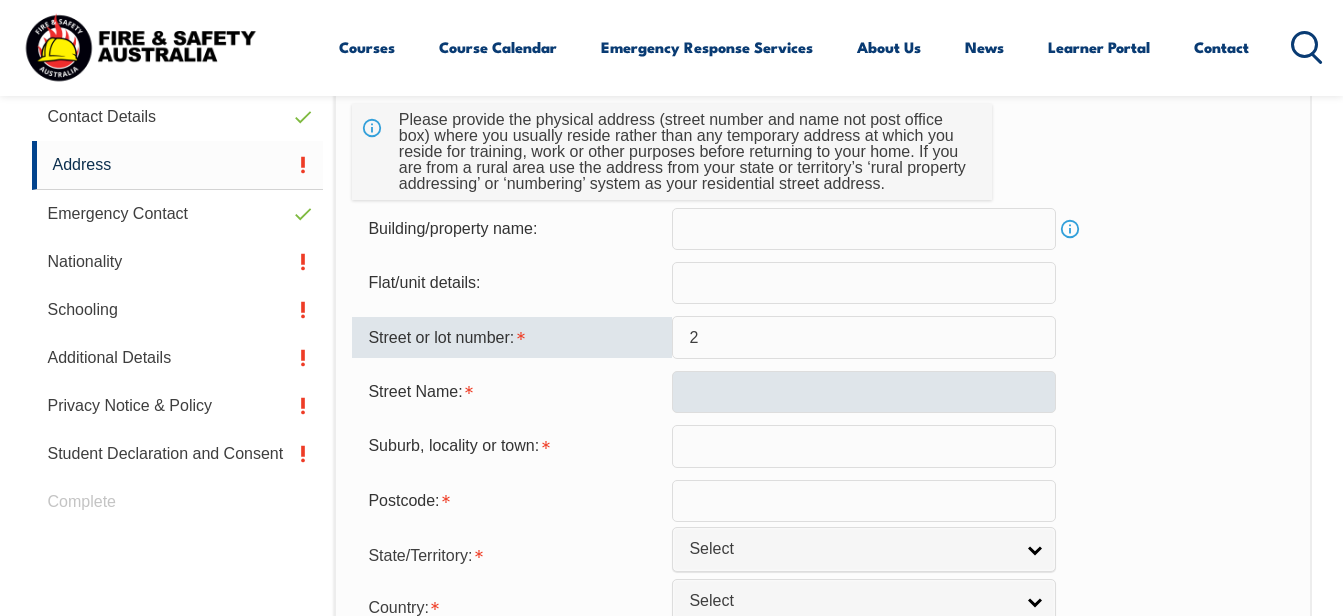 type on "2" 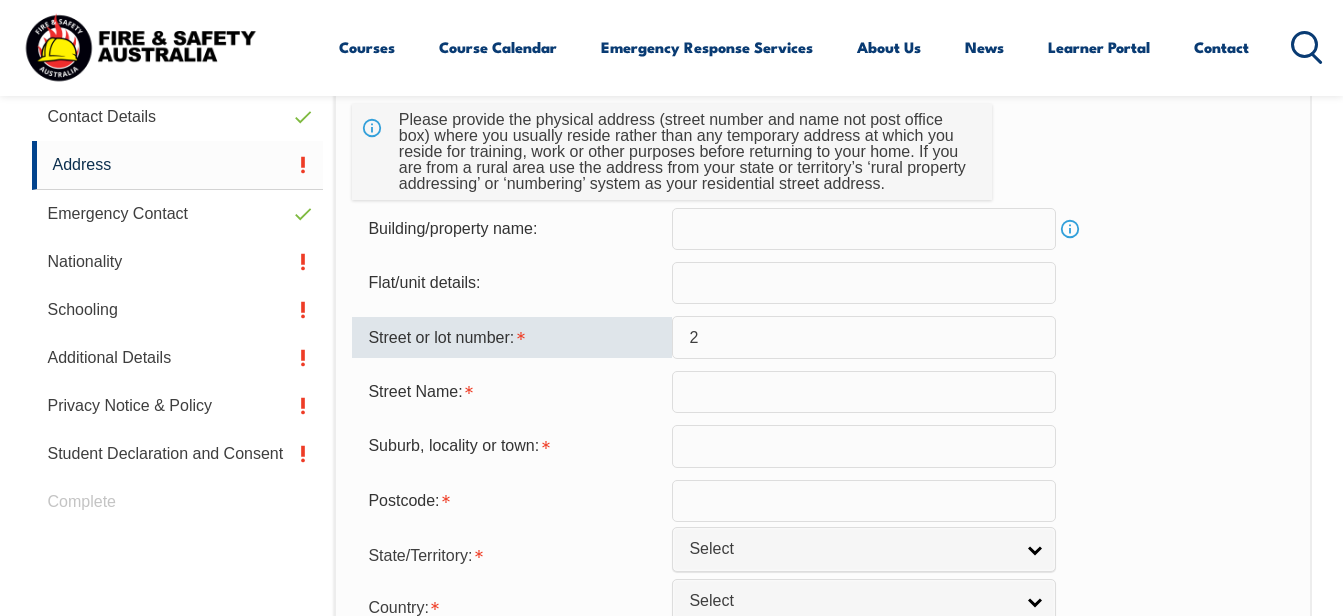 click at bounding box center (864, 392) 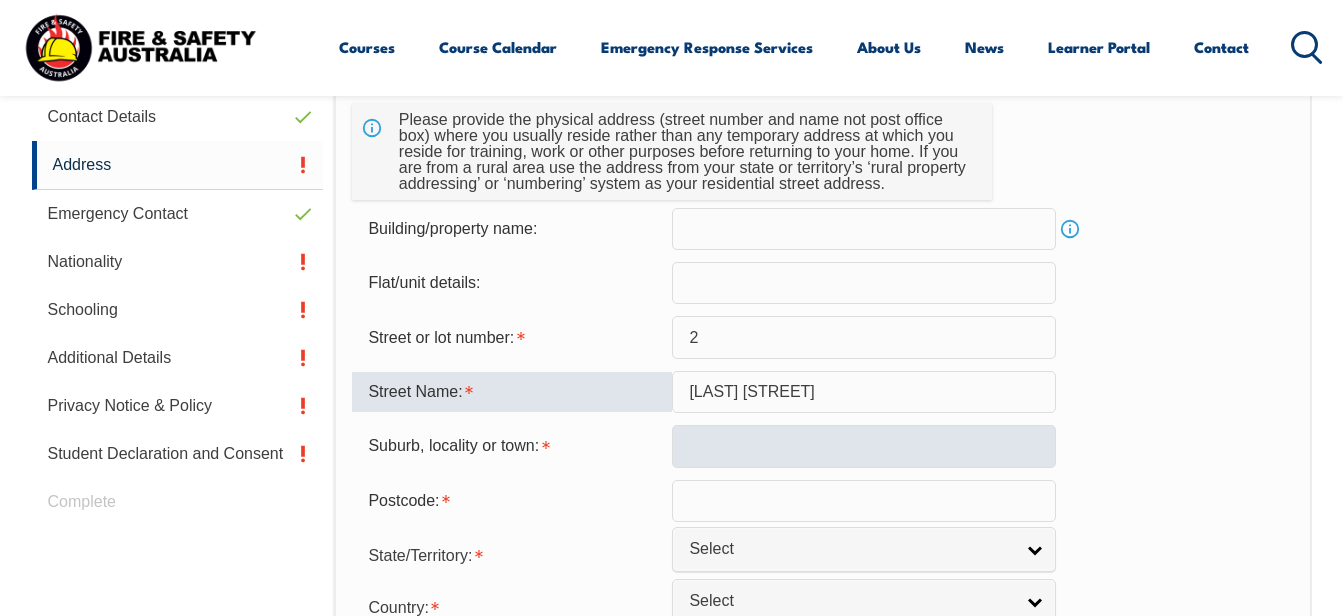type on "[LAST] [STREET]" 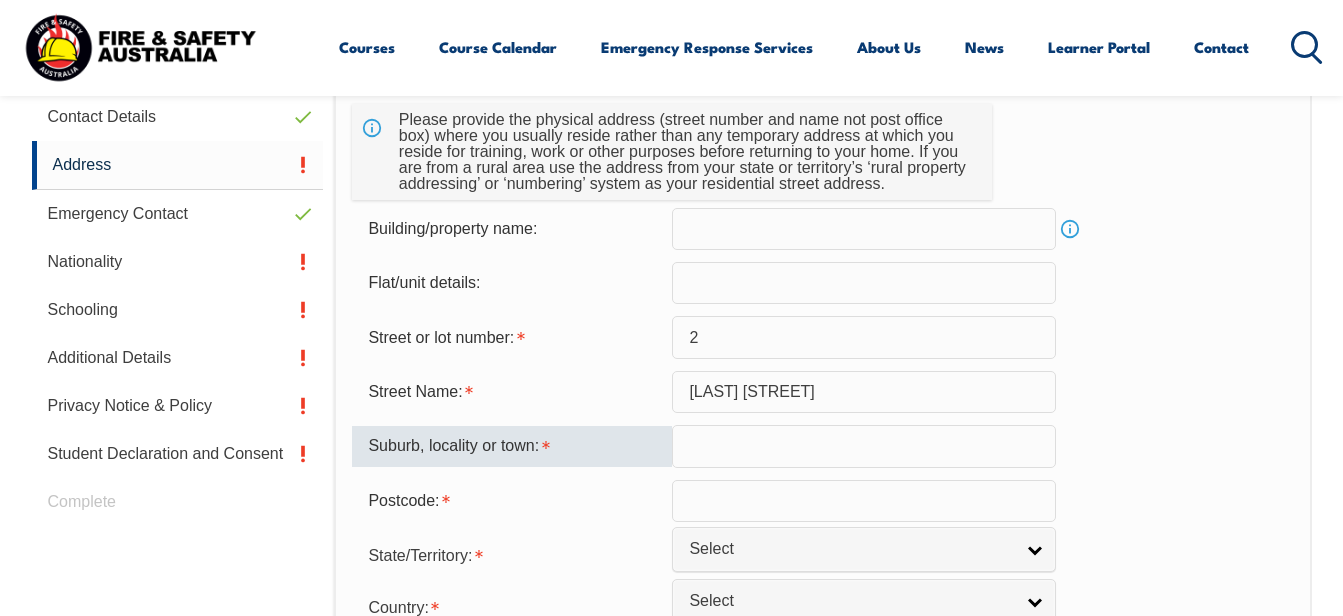 click at bounding box center (864, 446) 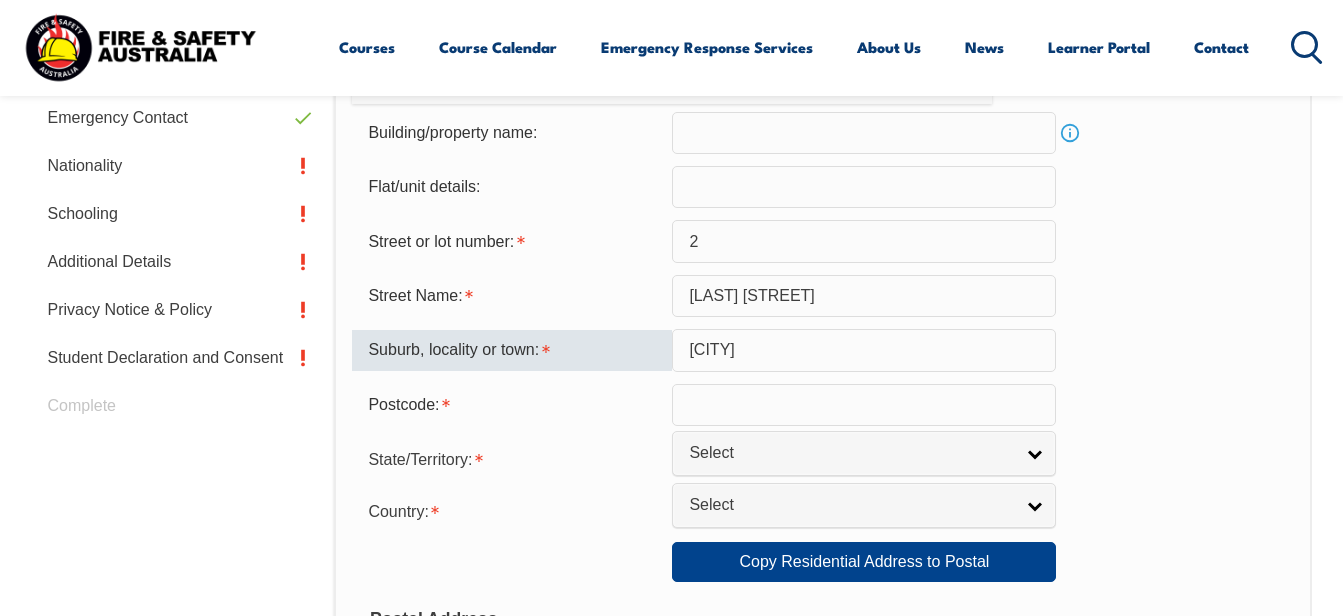 scroll, scrollTop: 818, scrollLeft: 0, axis: vertical 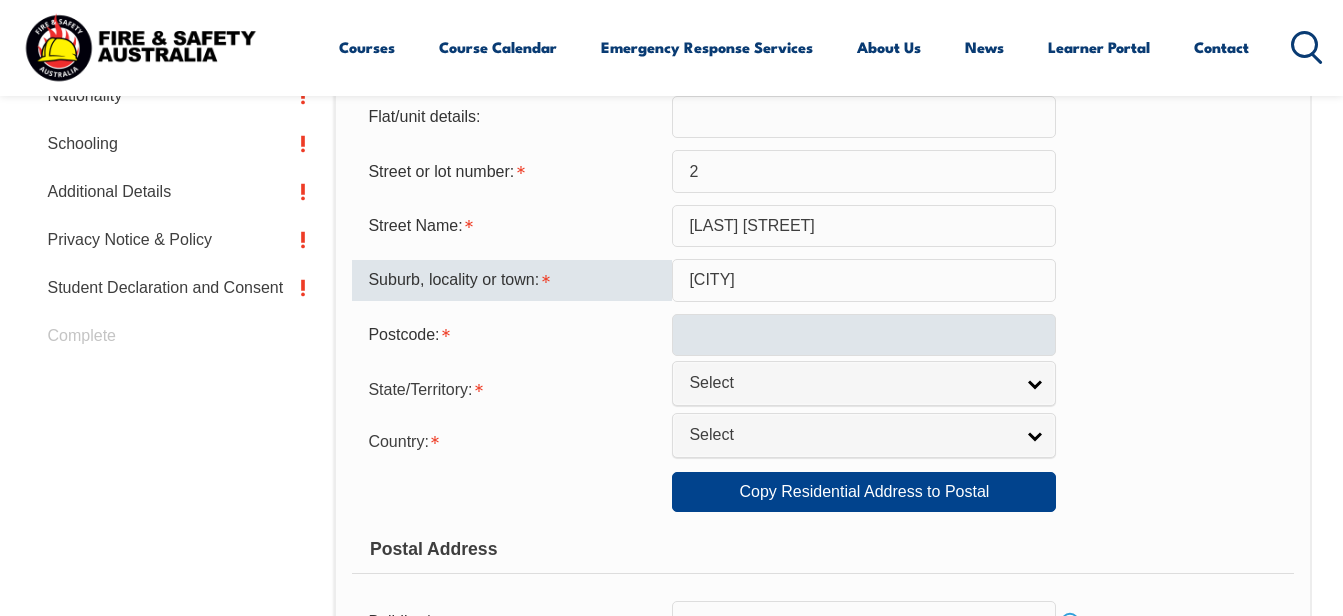 type on "[CITY]" 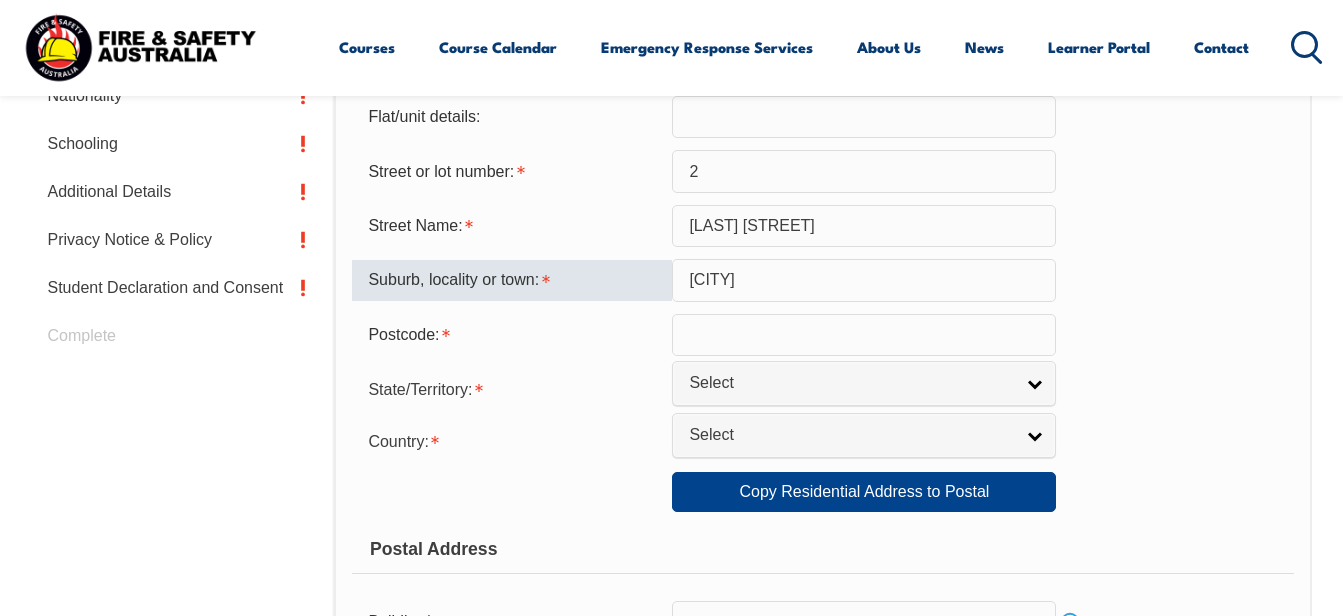 click at bounding box center (864, 335) 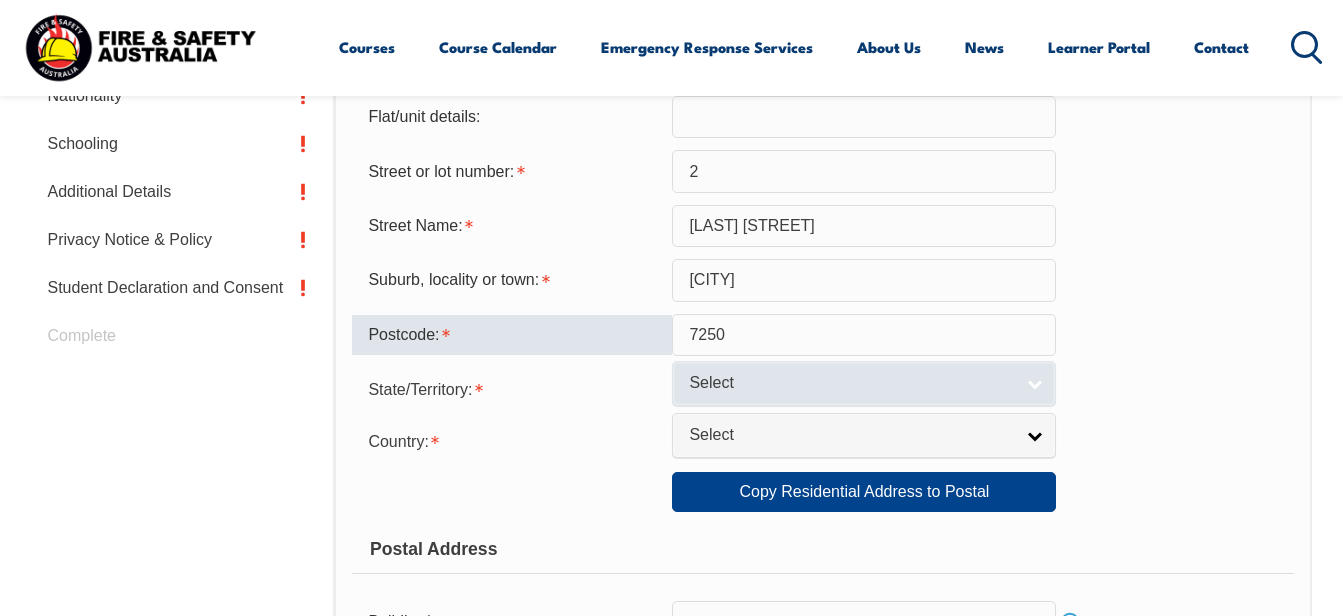 type on "7250" 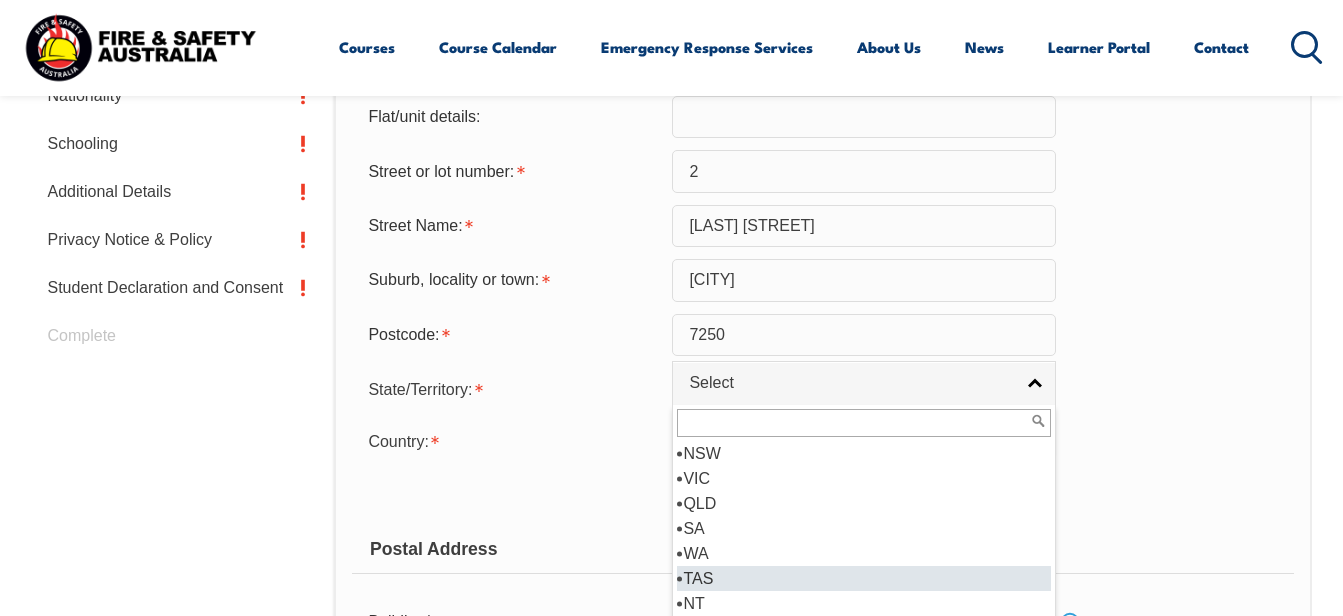 click on "TAS" at bounding box center [864, 578] 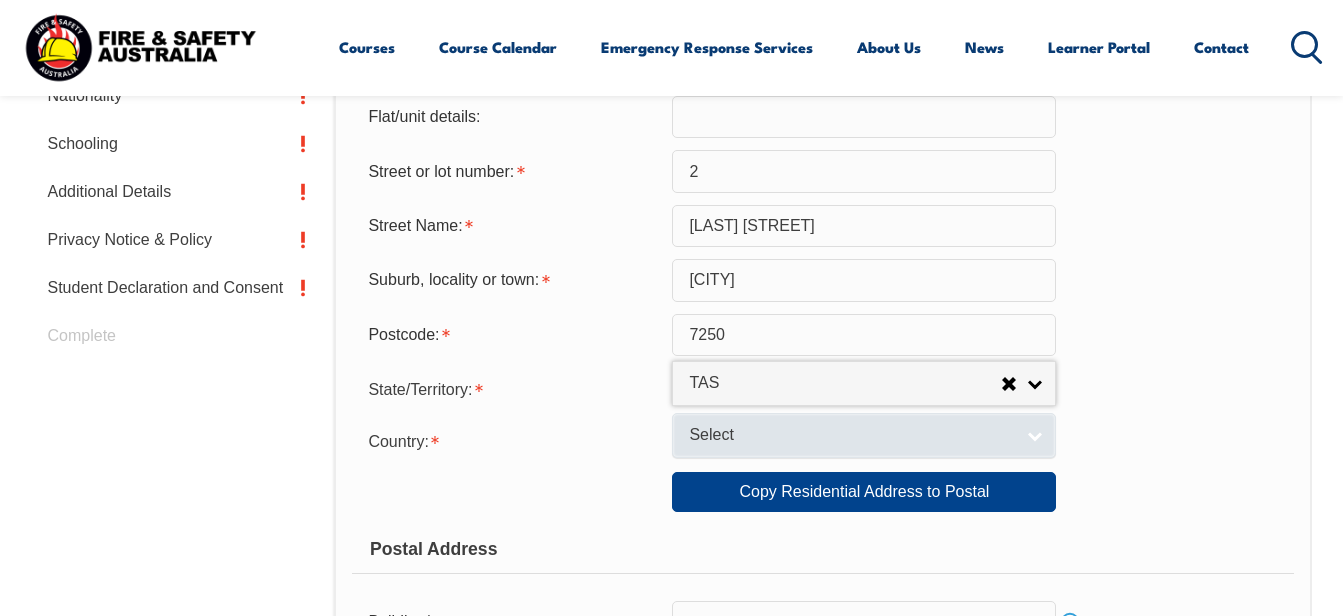 click on "Select" at bounding box center [851, 435] 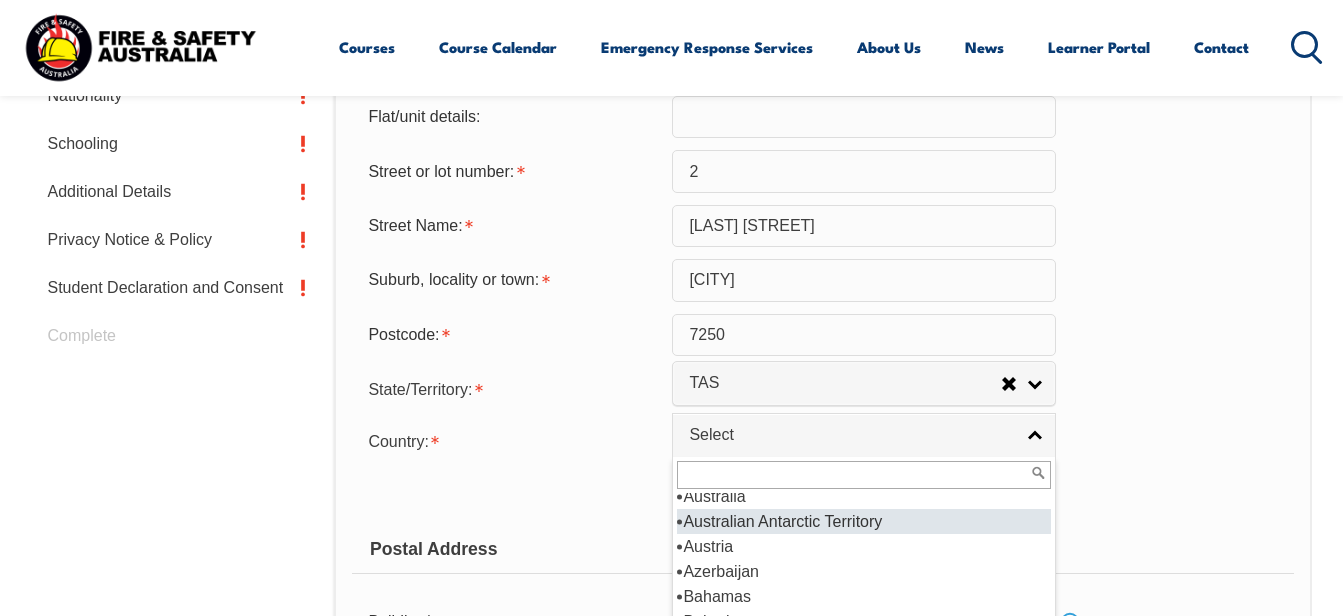 scroll, scrollTop: 325, scrollLeft: 0, axis: vertical 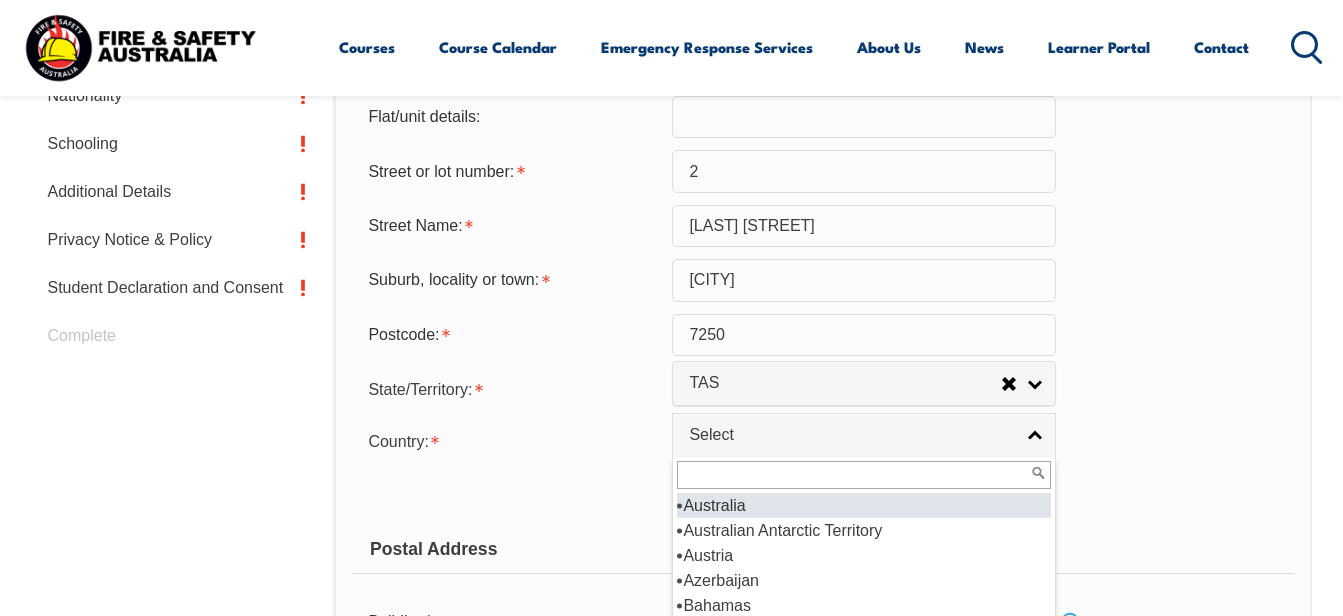 click on "Australia" at bounding box center (864, 505) 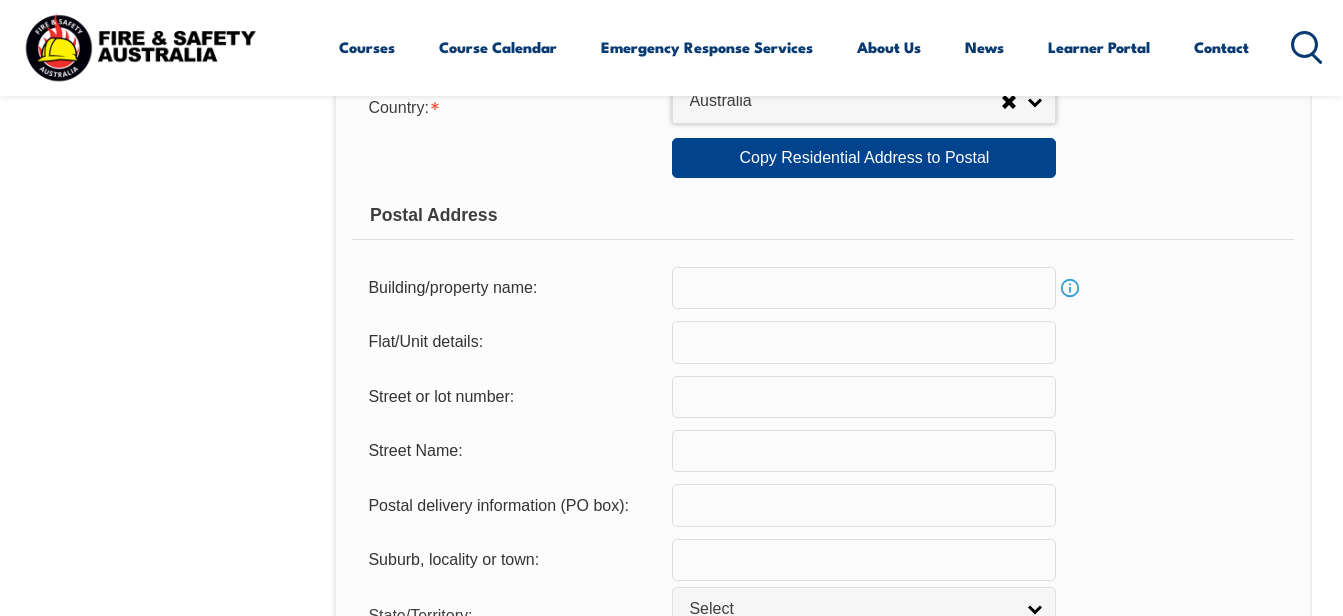 scroll, scrollTop: 1318, scrollLeft: 0, axis: vertical 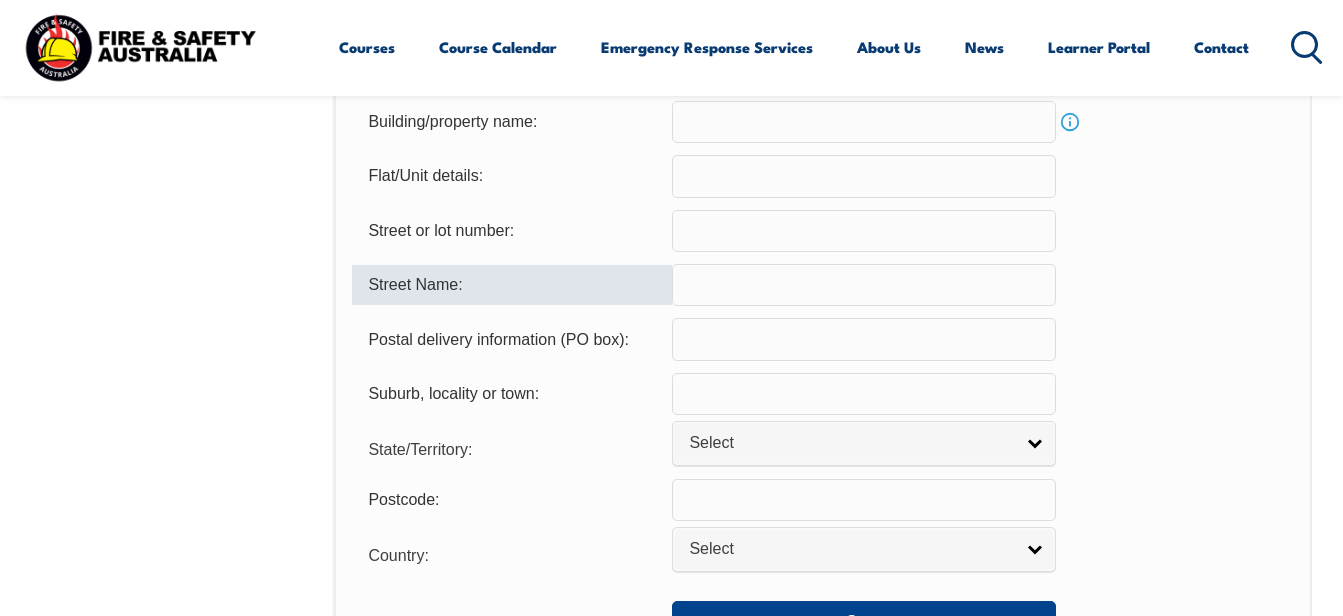 click at bounding box center [864, 285] 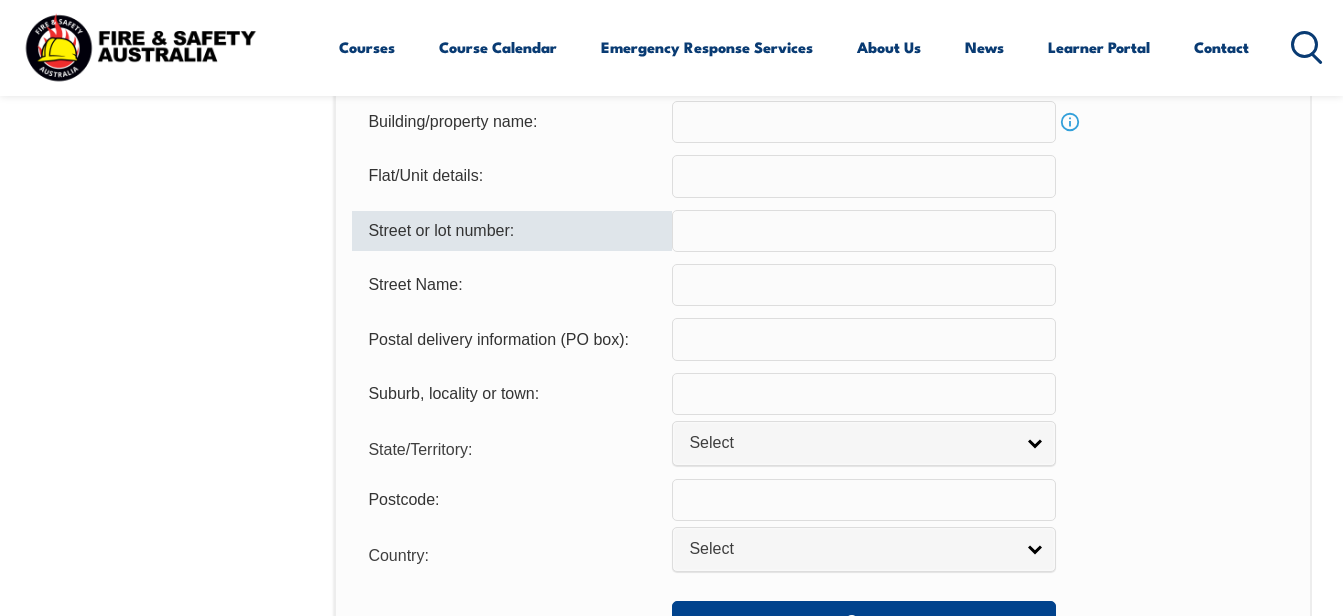 click at bounding box center (864, 231) 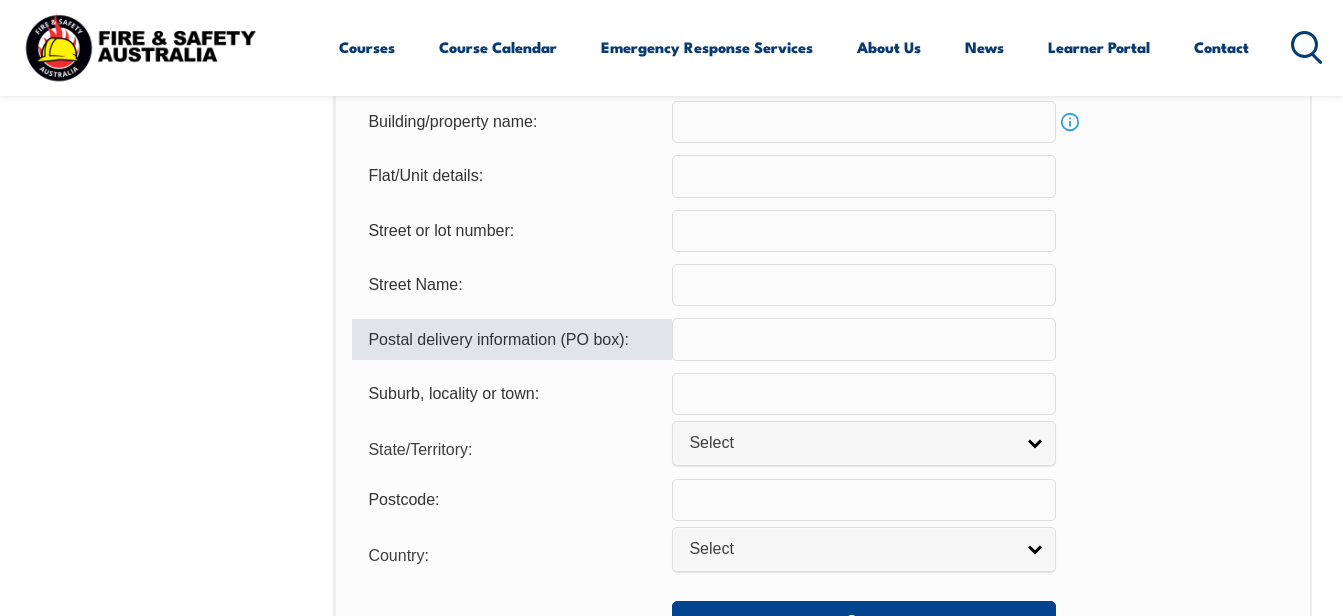 click at bounding box center (864, 339) 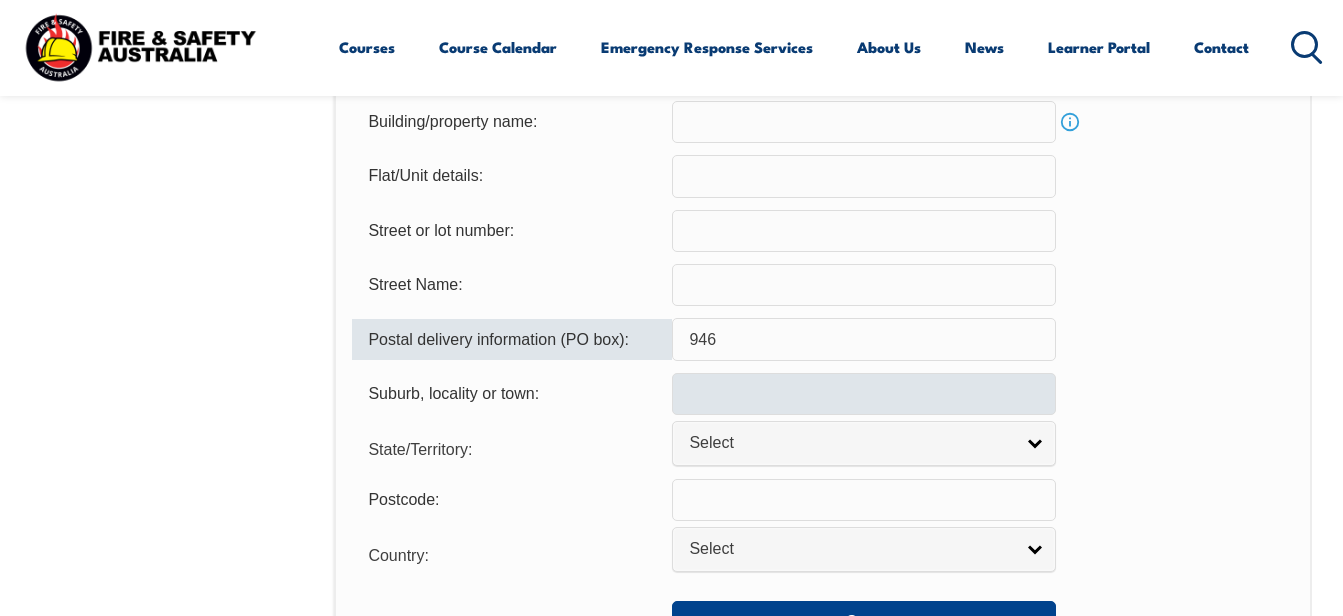 type on "946" 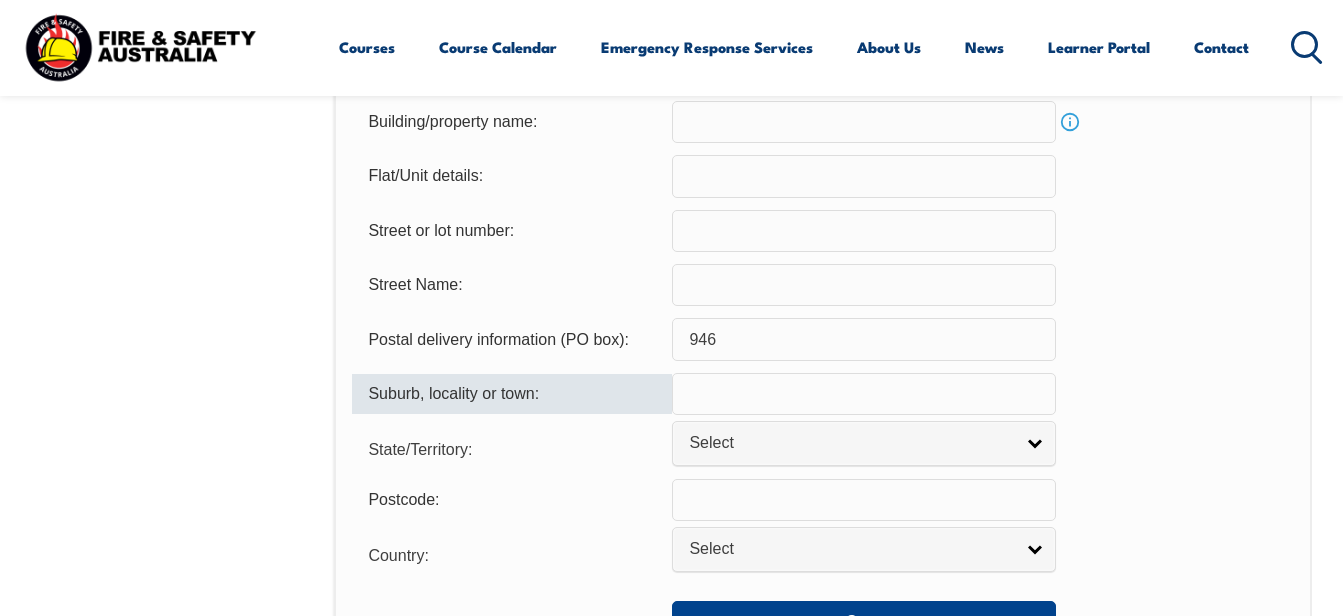 click at bounding box center (864, 394) 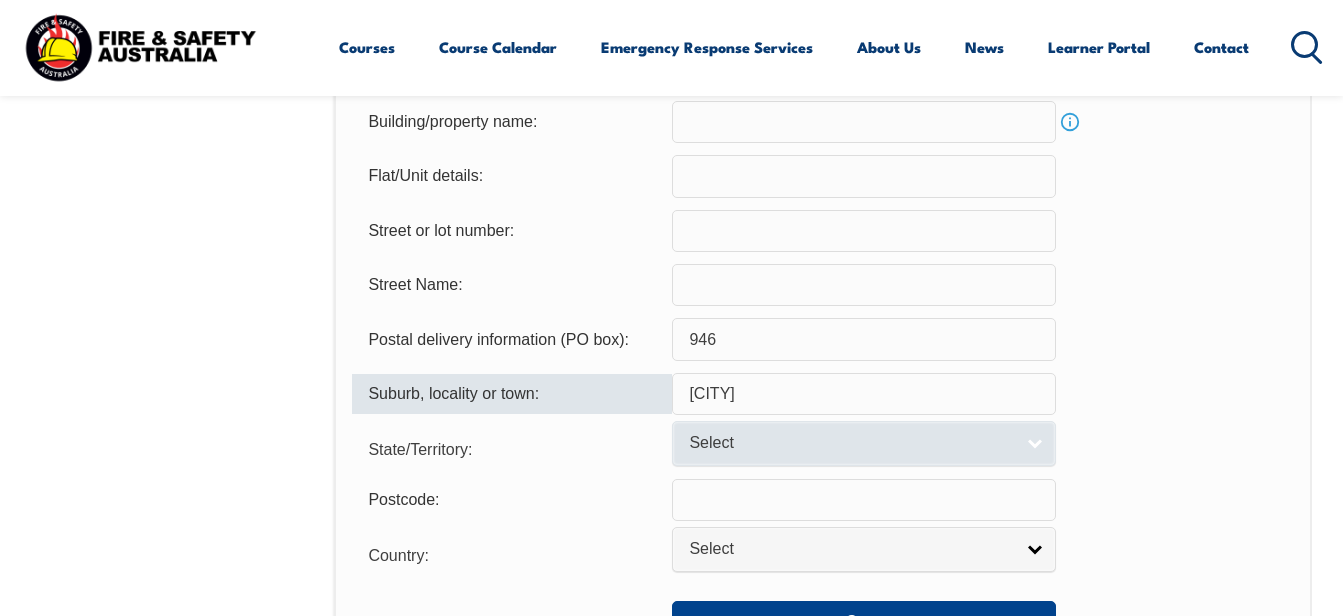 type on "[CITY]" 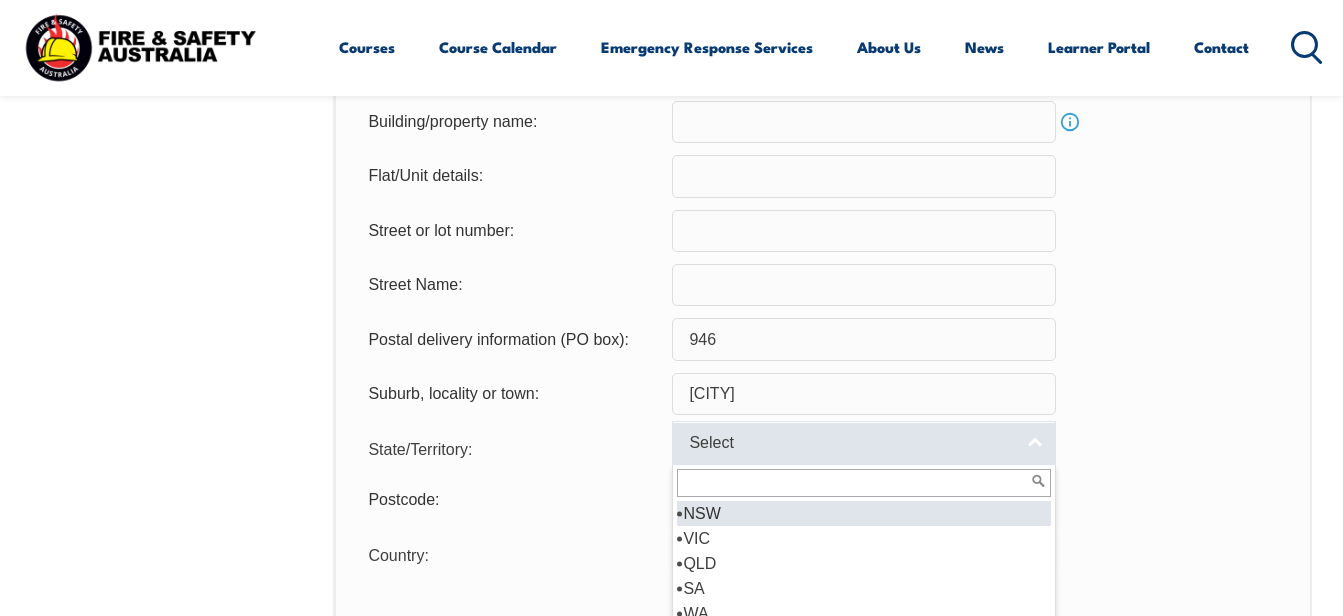 click on "Select" at bounding box center (864, 443) 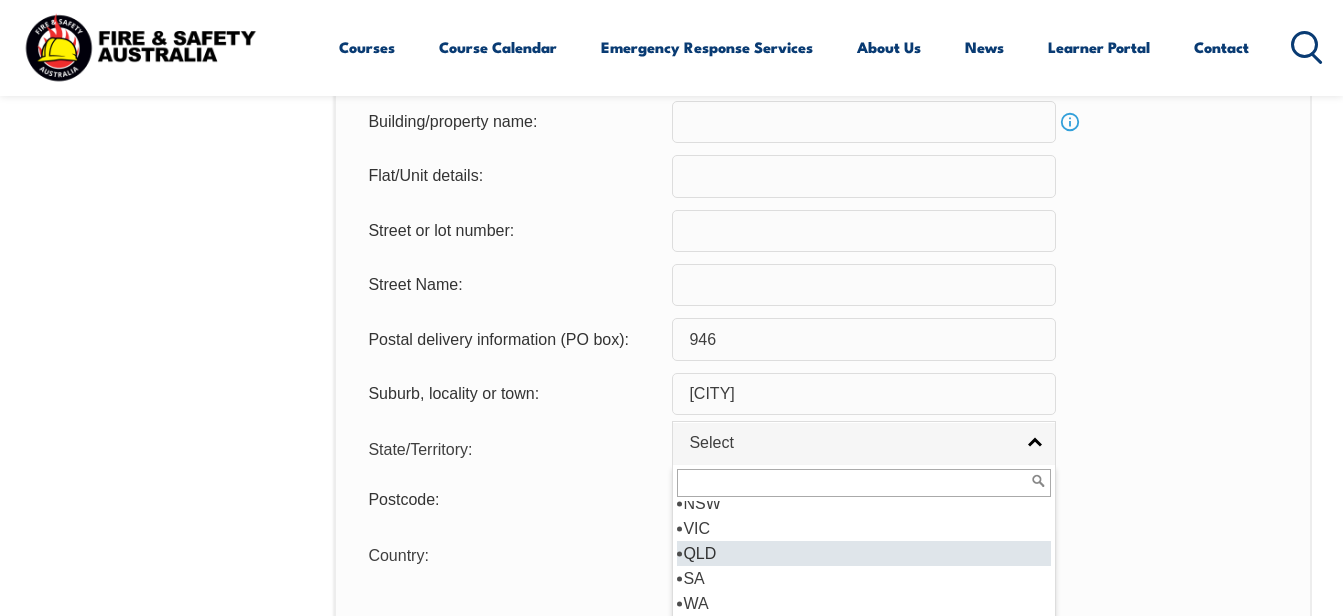 scroll, scrollTop: 0, scrollLeft: 0, axis: both 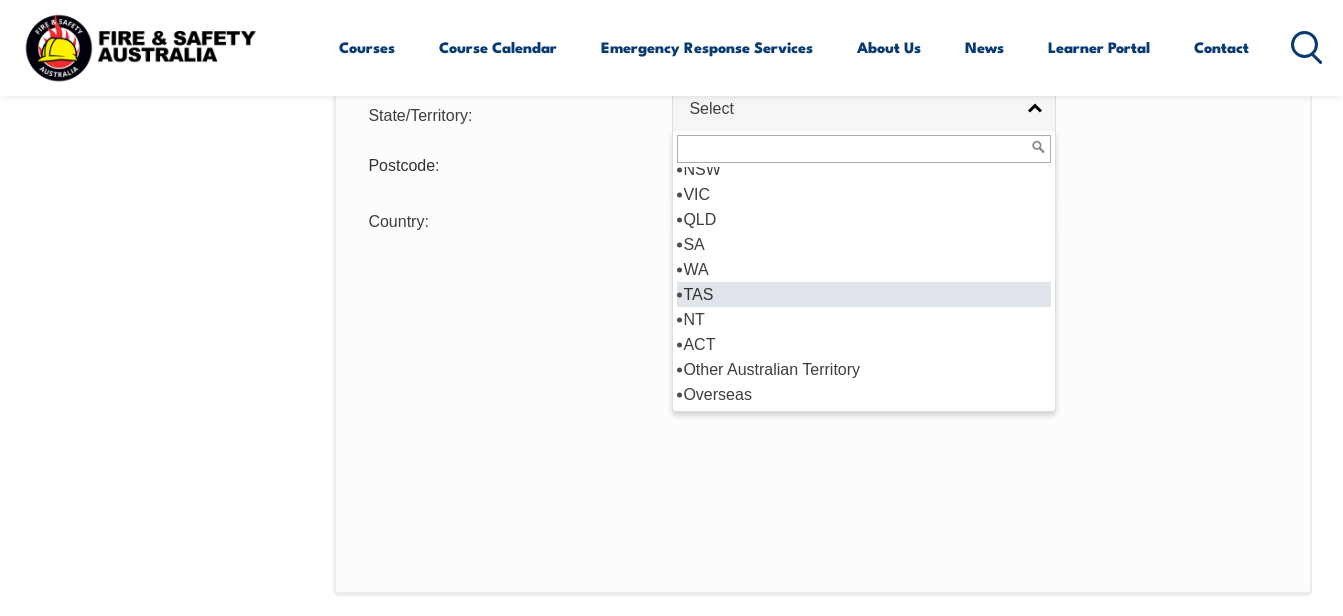 click on "TAS" at bounding box center [864, 294] 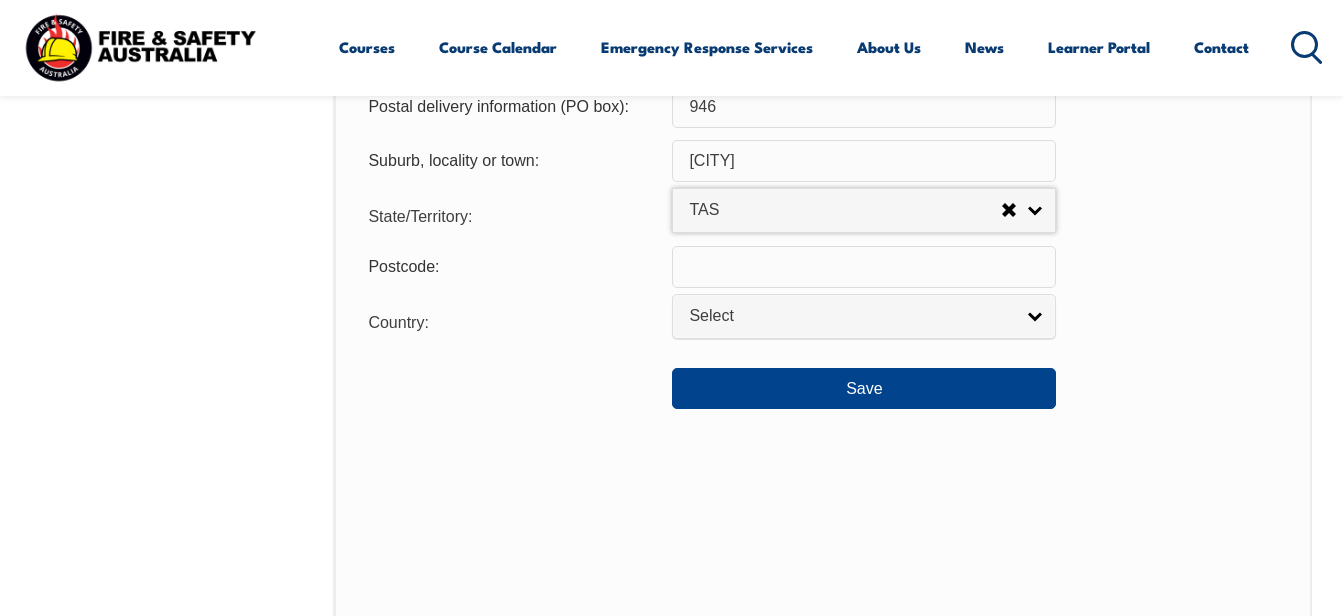 scroll, scrollTop: 1485, scrollLeft: 0, axis: vertical 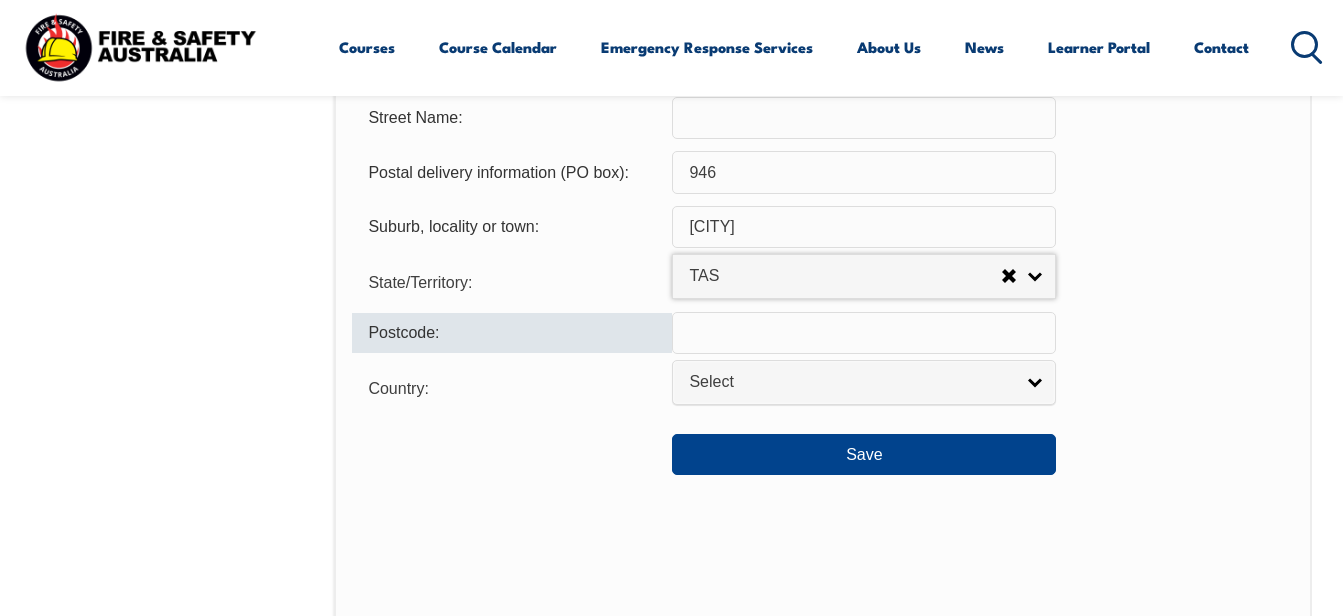 click at bounding box center [864, 333] 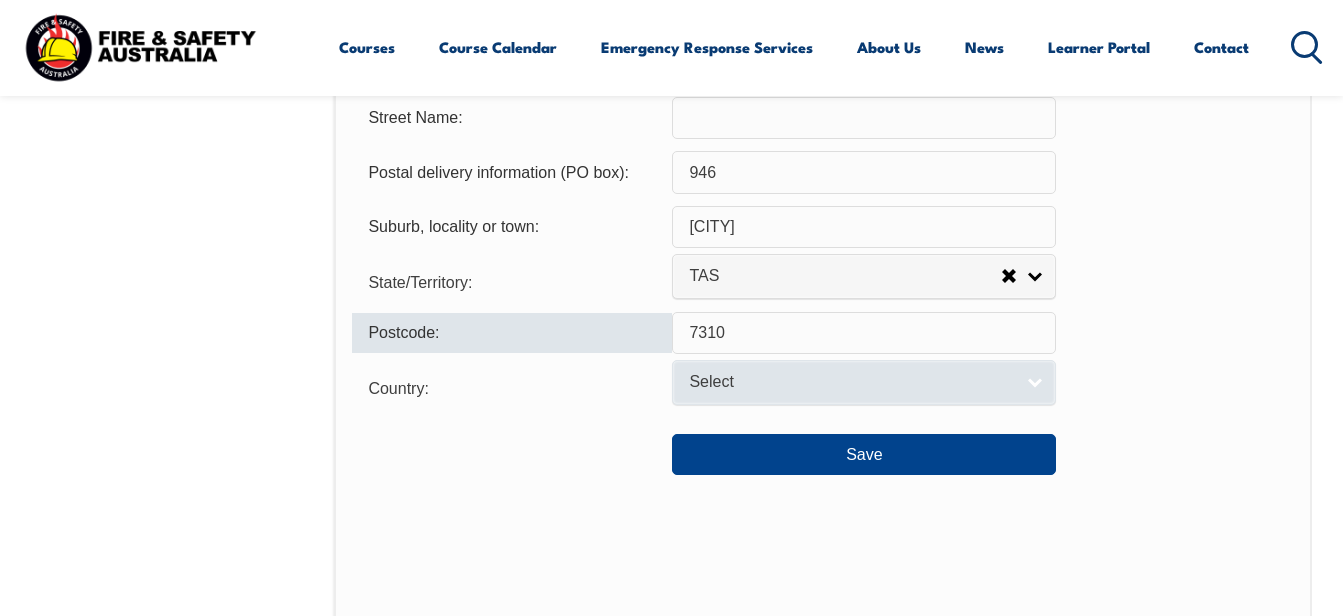 type on "7310" 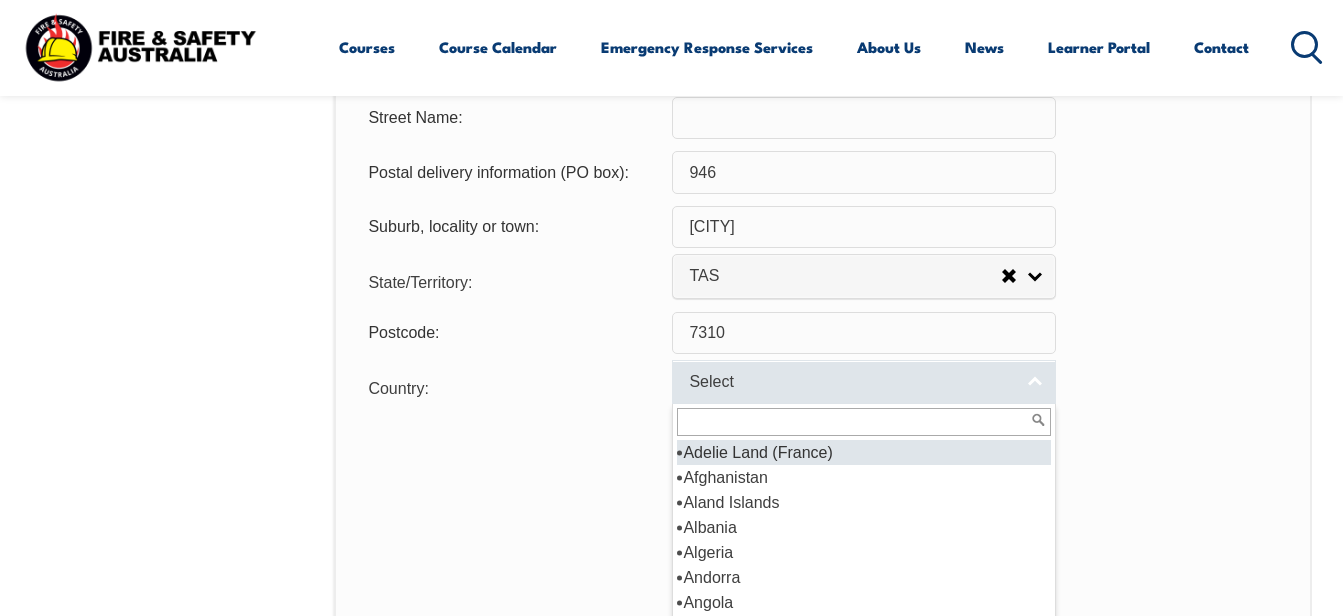 click on "Select" at bounding box center [851, 382] 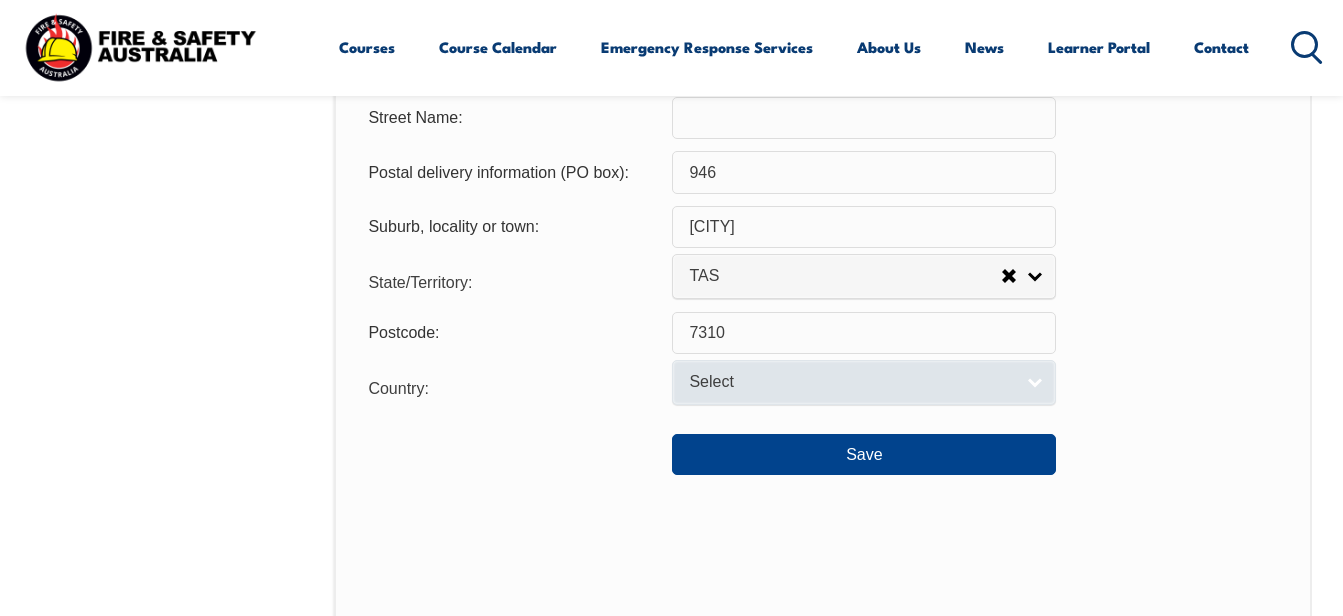 click on "Select" at bounding box center [864, 382] 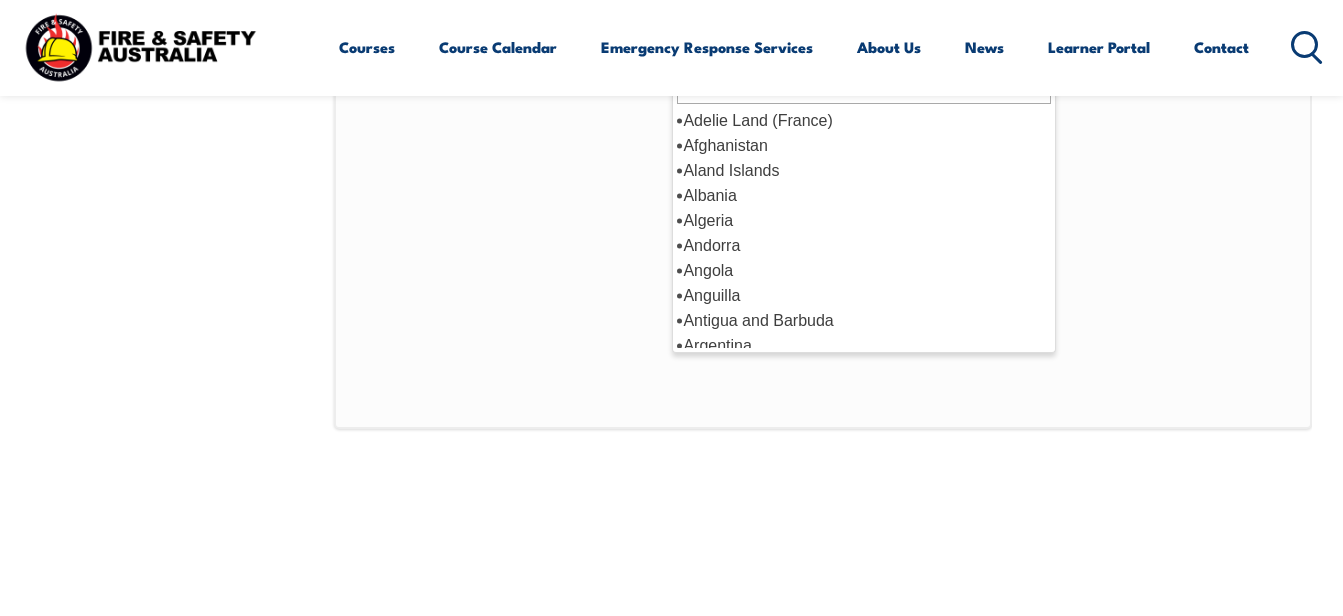 scroll, scrollTop: 1818, scrollLeft: 0, axis: vertical 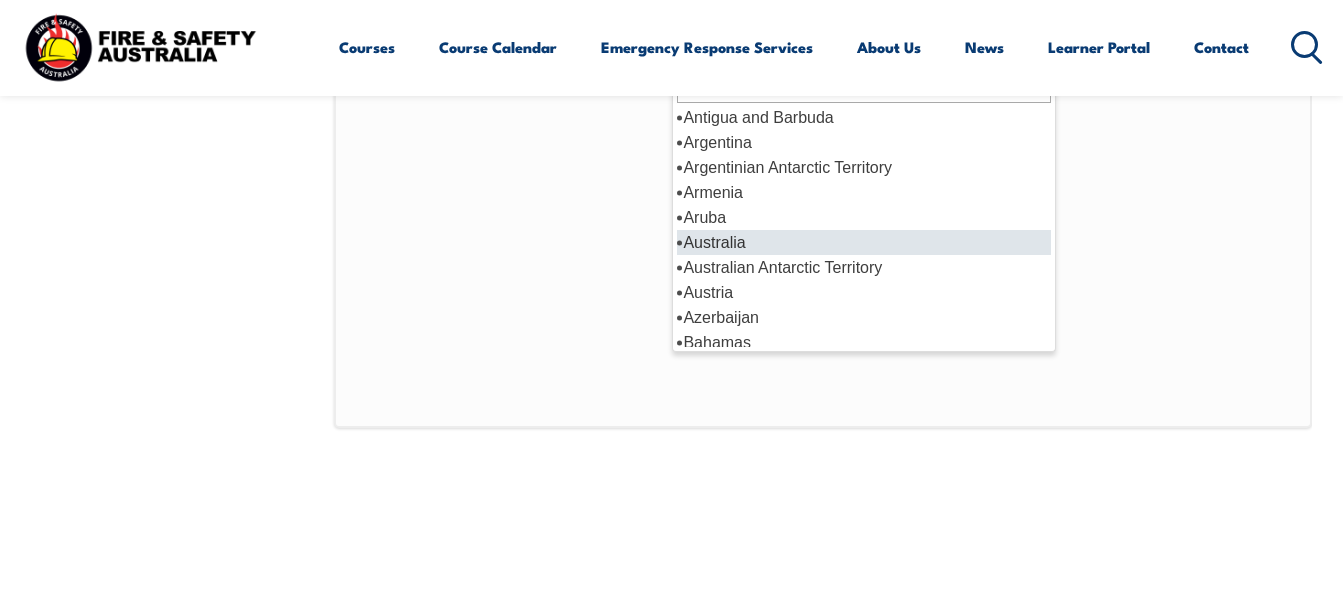 click on "Australia" at bounding box center (864, 242) 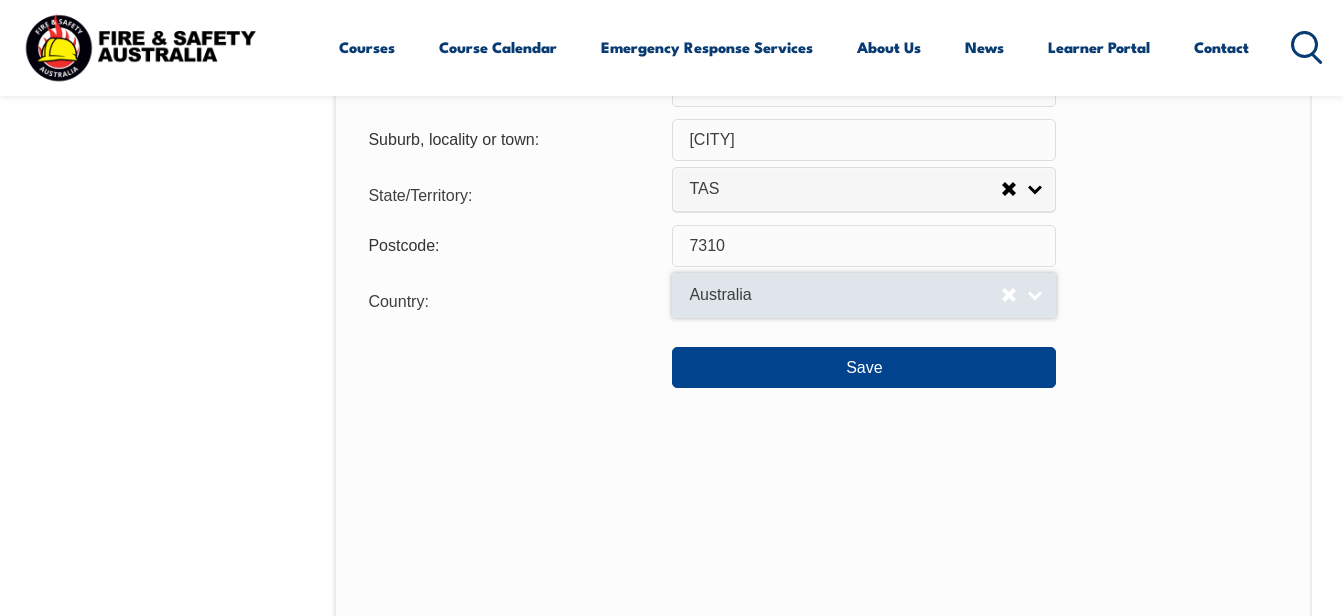 scroll, scrollTop: 1485, scrollLeft: 0, axis: vertical 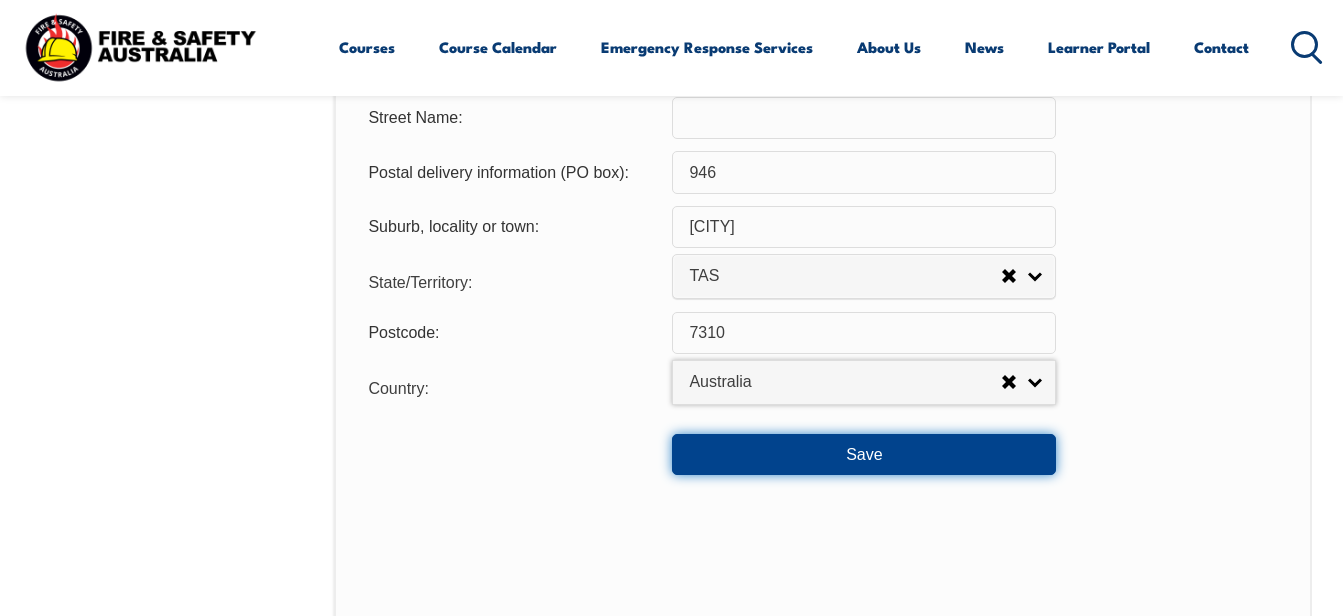click on "Save" at bounding box center (864, 454) 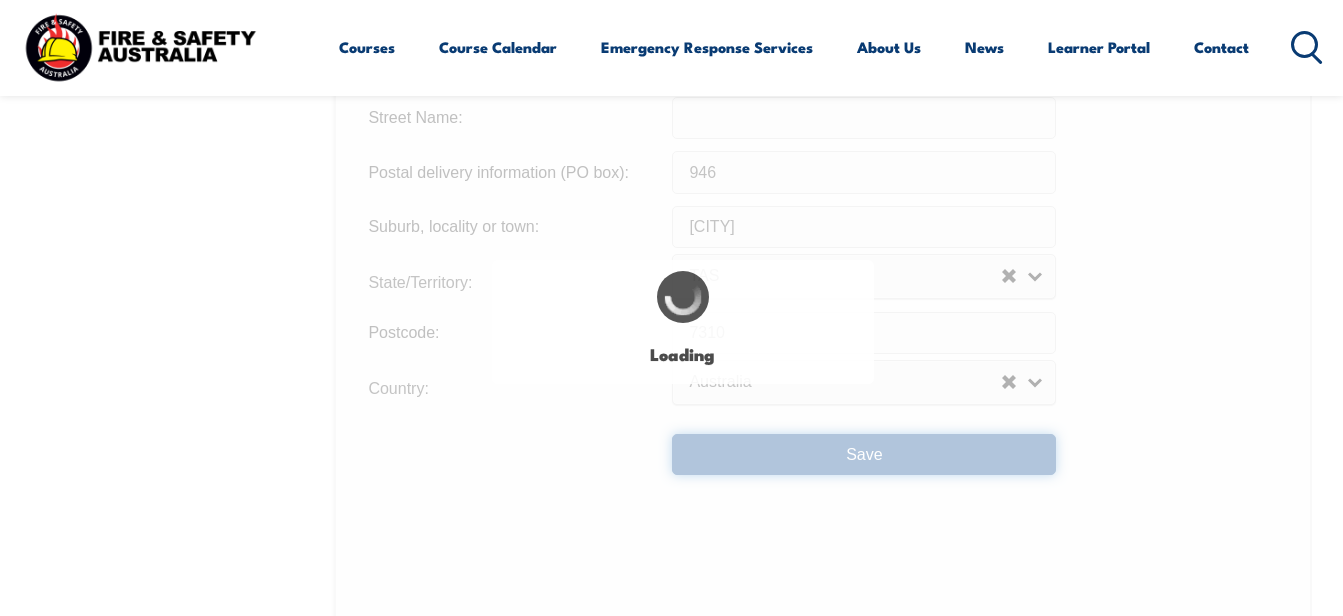scroll, scrollTop: 0, scrollLeft: 0, axis: both 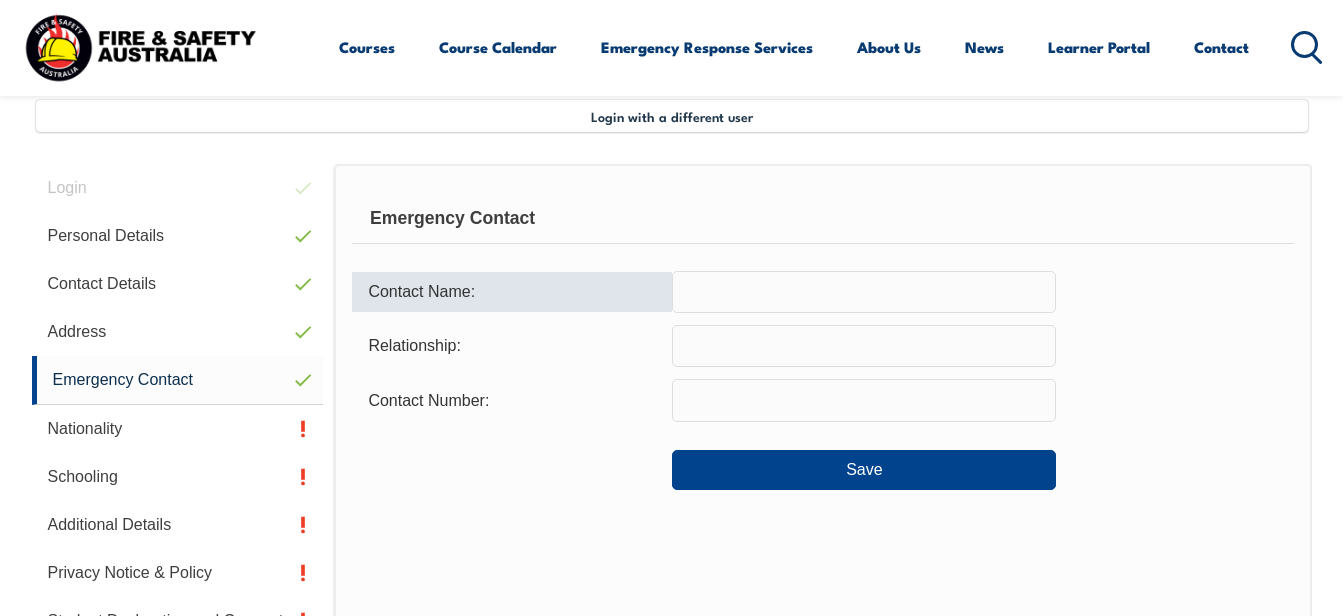 click at bounding box center (864, 292) 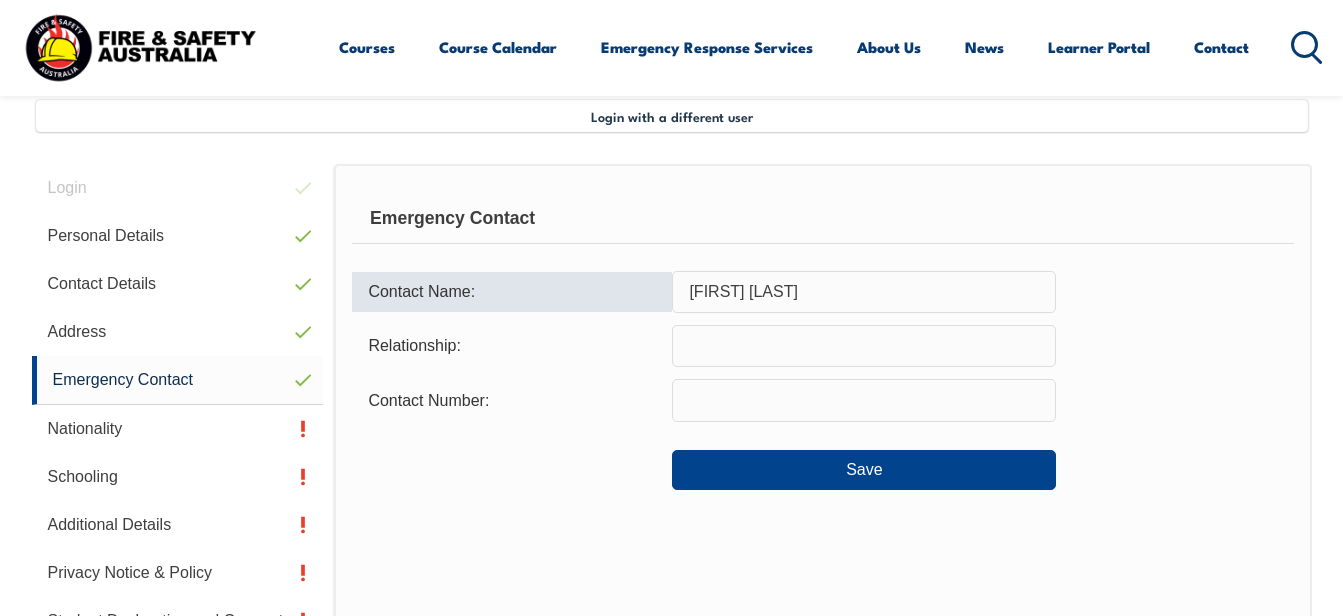 click on "[FIRST] [LAST]" at bounding box center [864, 292] 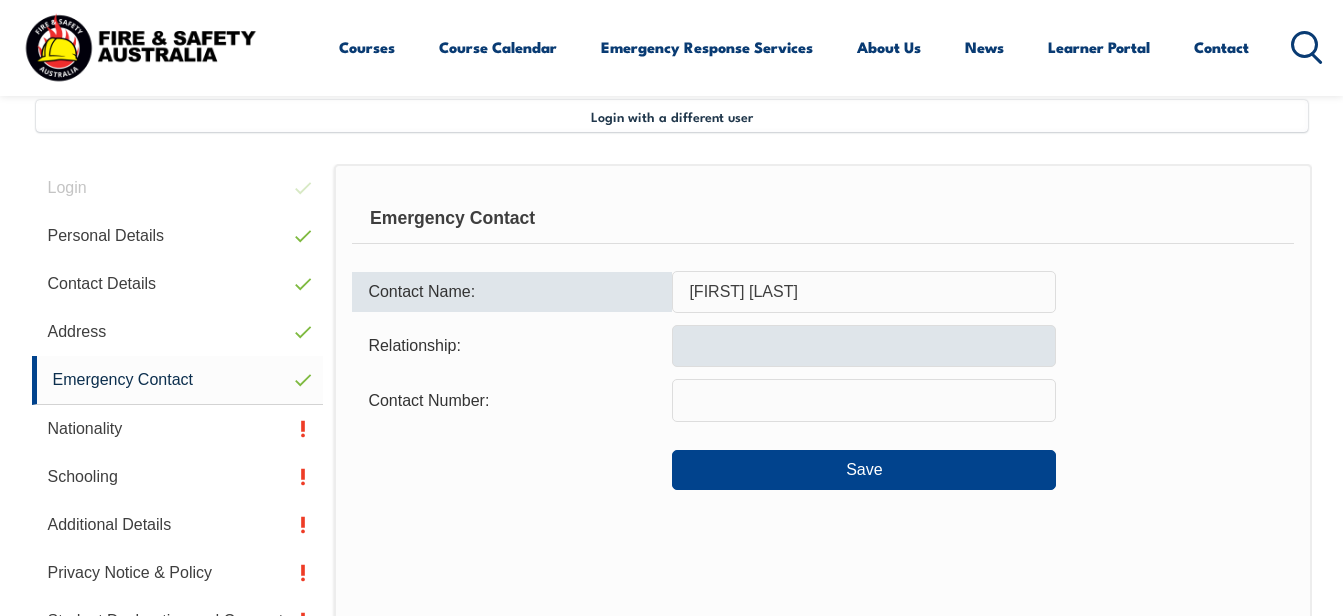 type on "[FIRST] [LAST]" 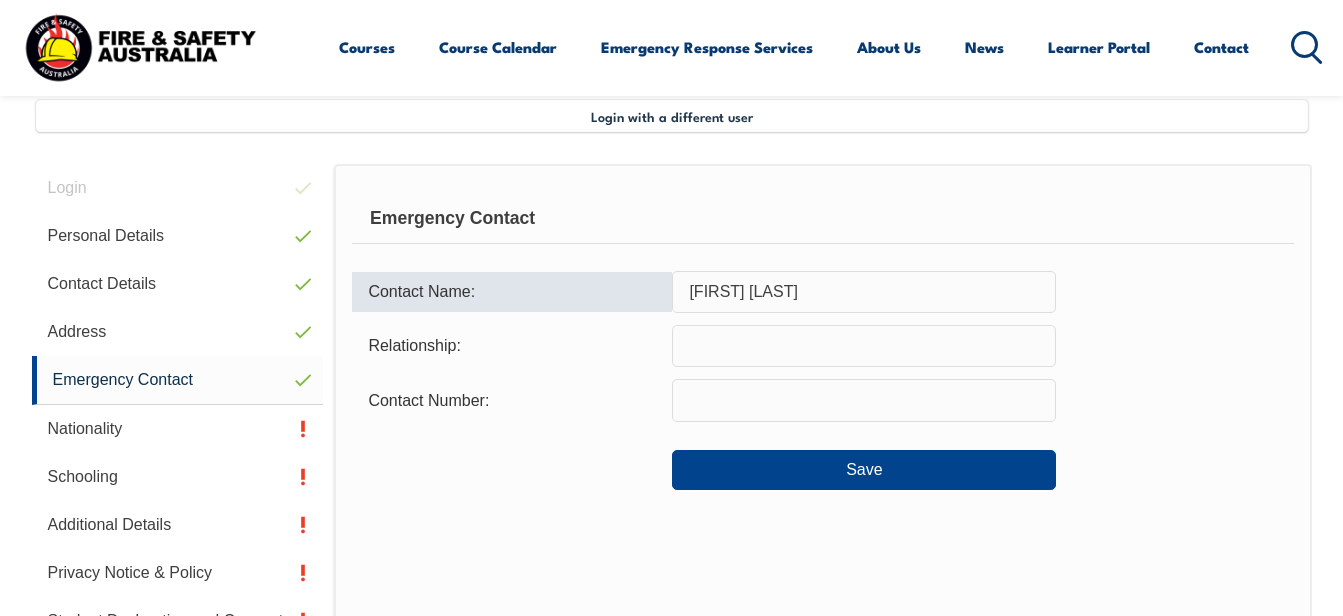 click at bounding box center [864, 346] 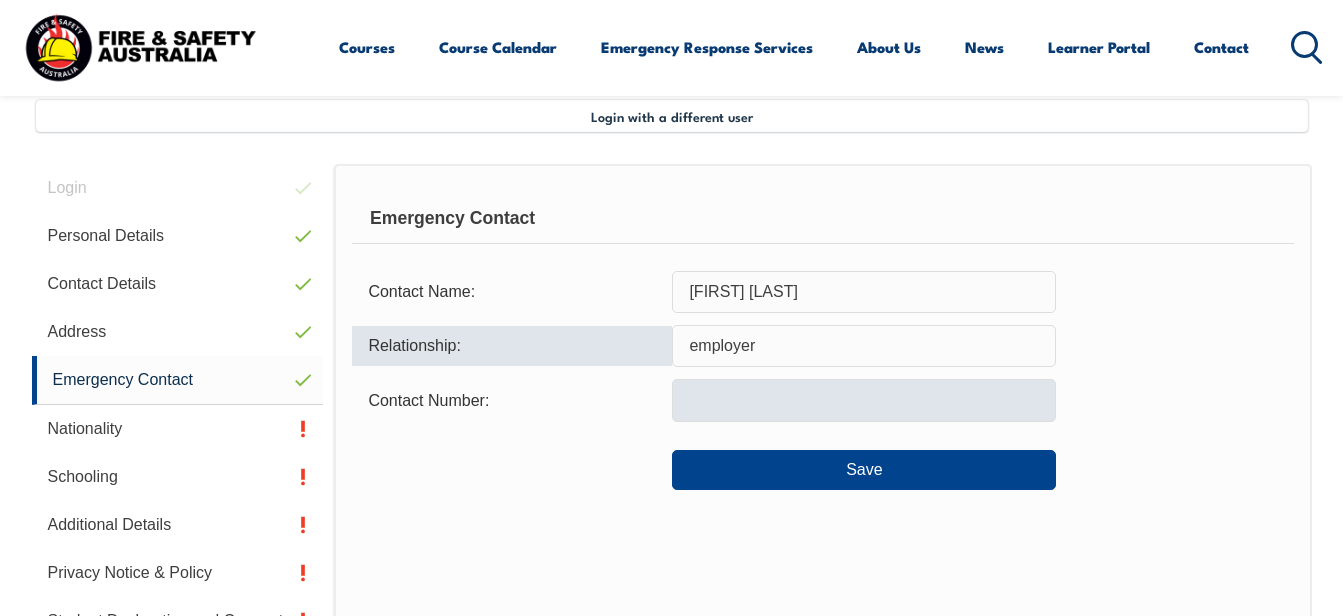 type on "employer" 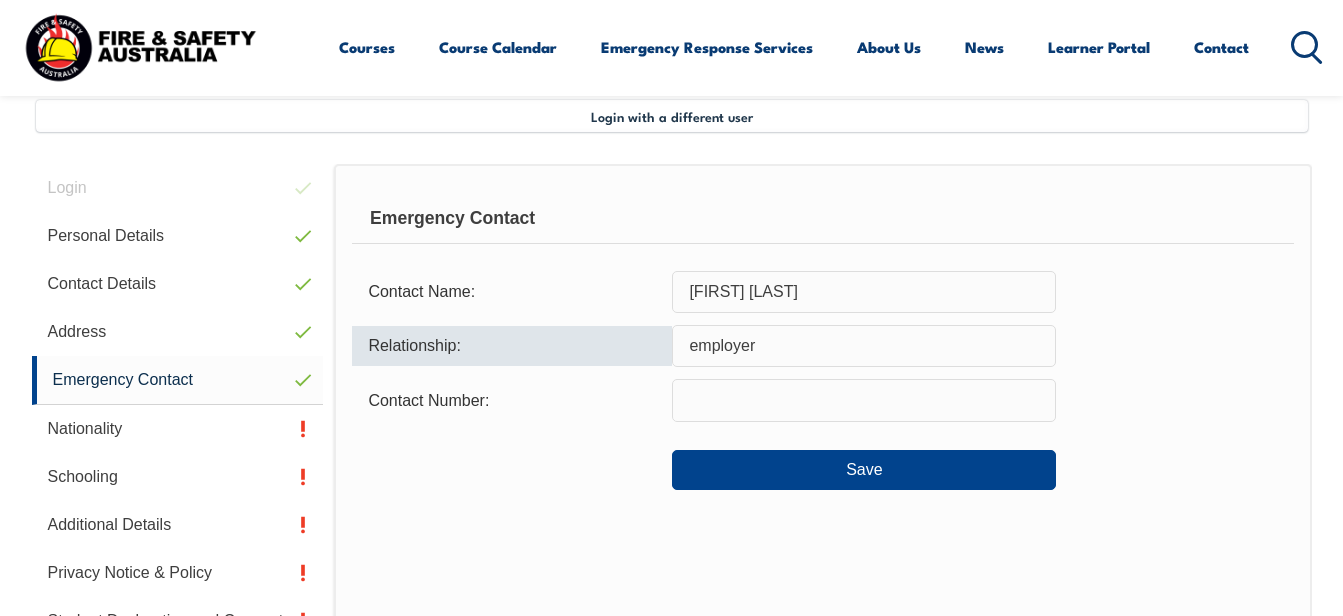 click at bounding box center [864, 400] 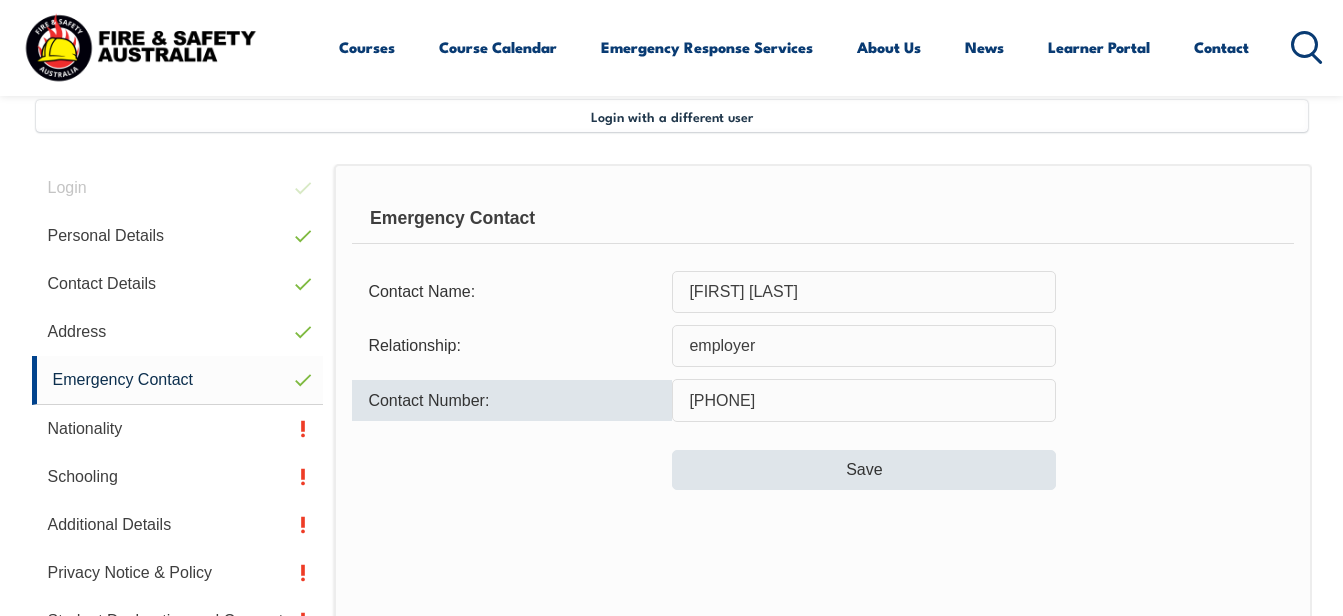 type on "[PHONE]" 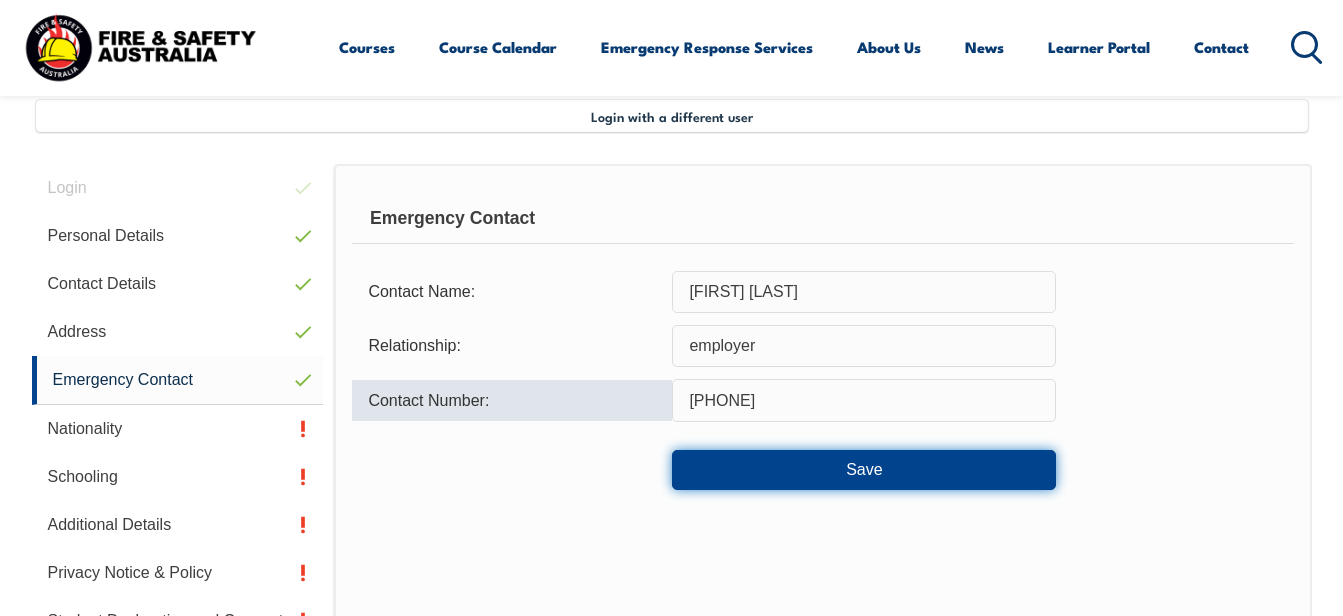 click on "Save" at bounding box center (864, 470) 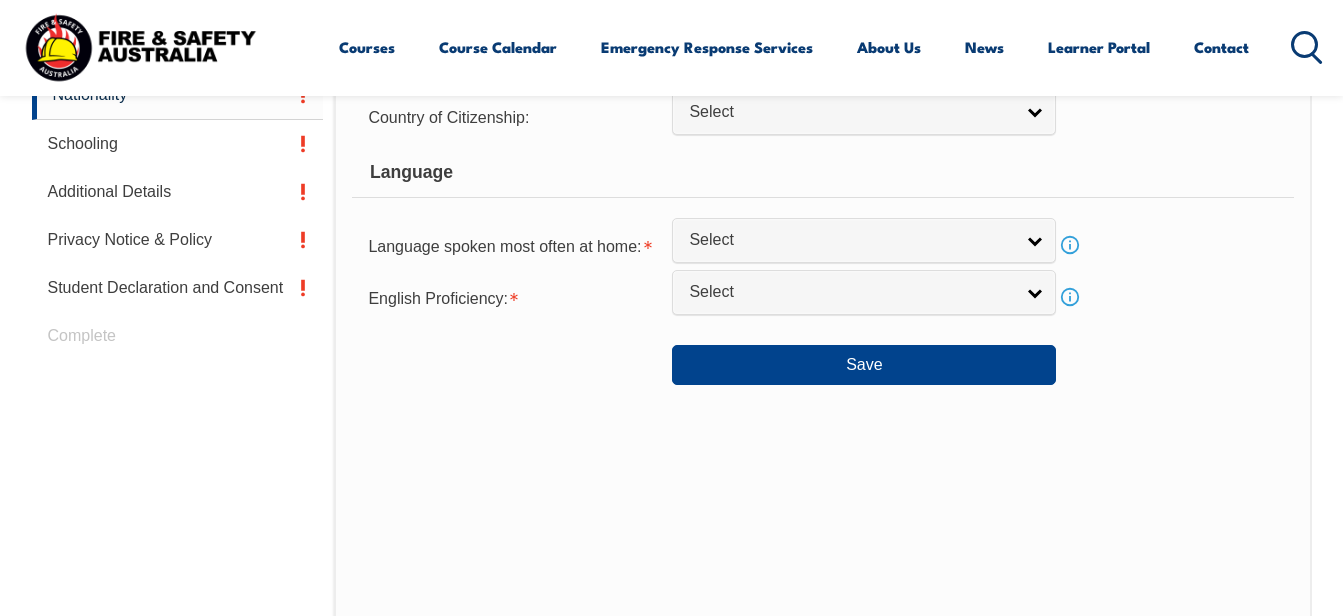 scroll, scrollTop: 652, scrollLeft: 0, axis: vertical 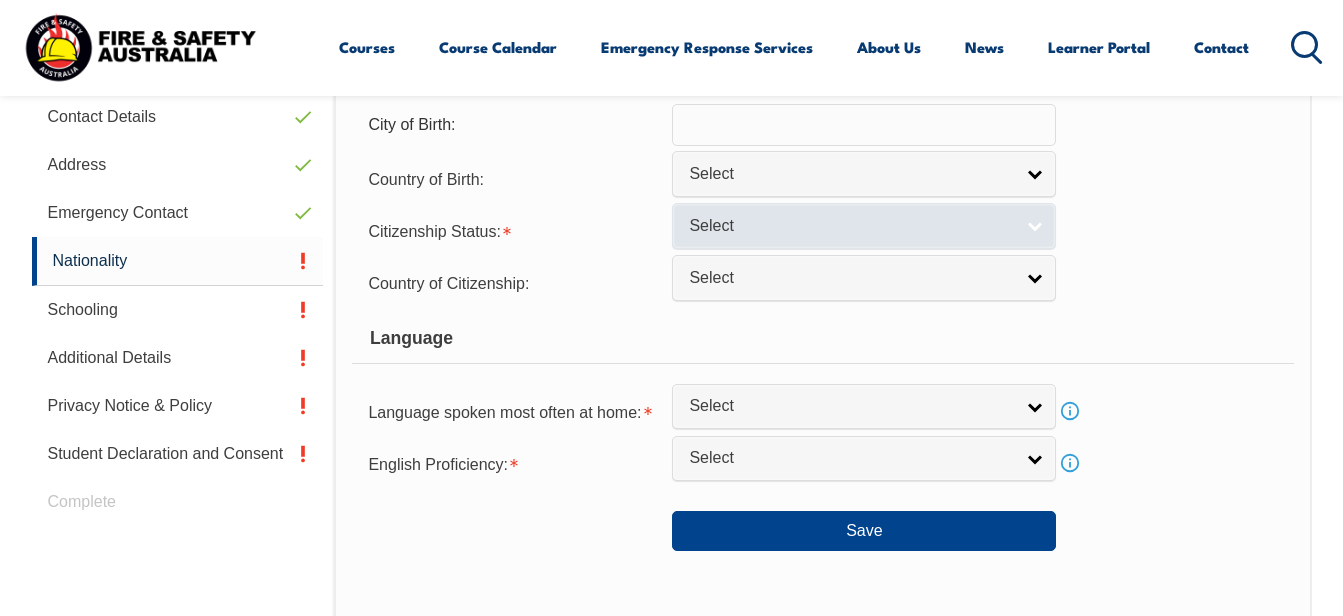 click on "Select" at bounding box center (851, 226) 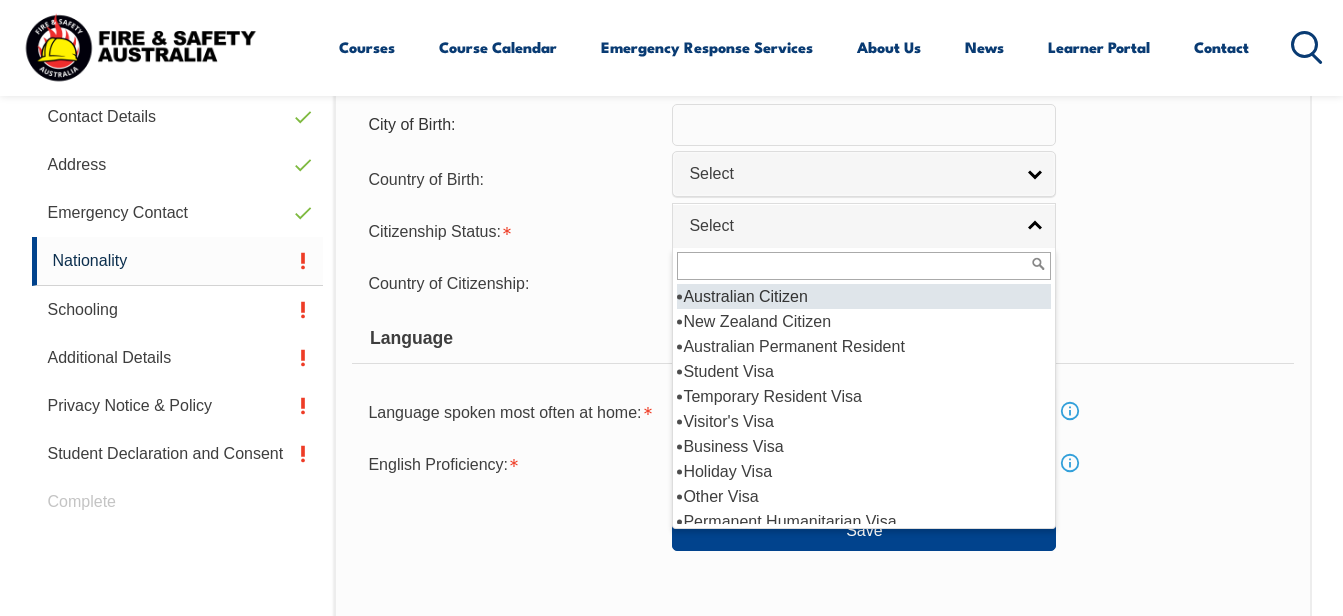 click on "Australian Citizen" at bounding box center (864, 296) 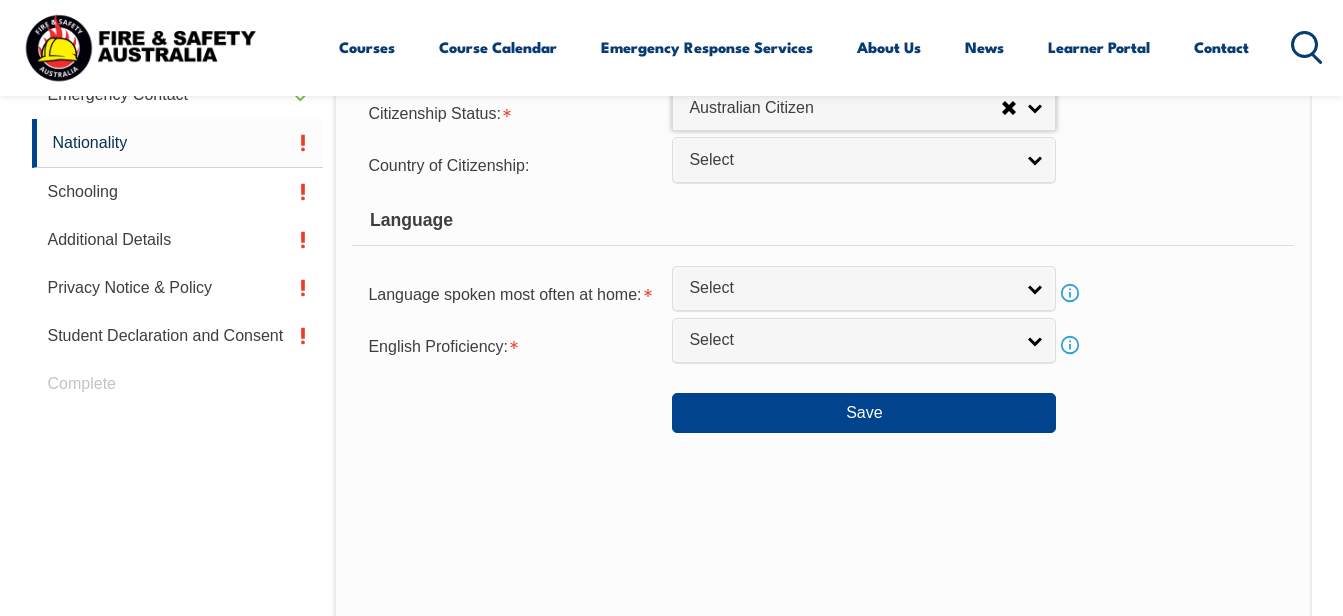 scroll, scrollTop: 818, scrollLeft: 0, axis: vertical 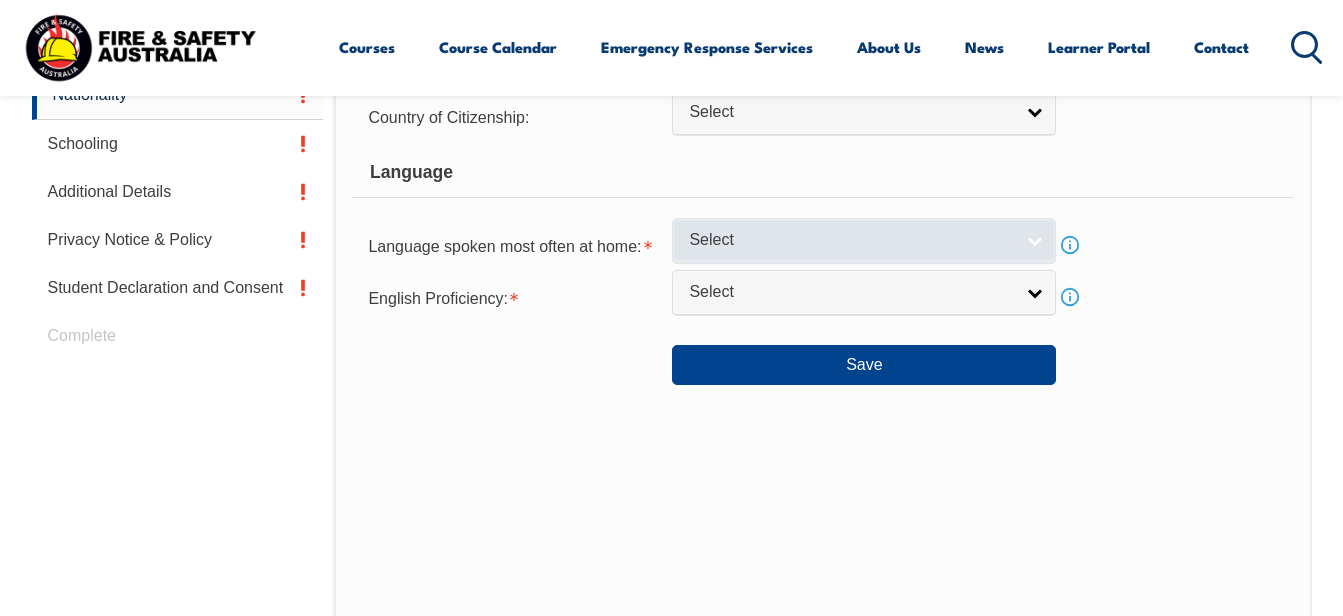 click on "Select" at bounding box center (851, 240) 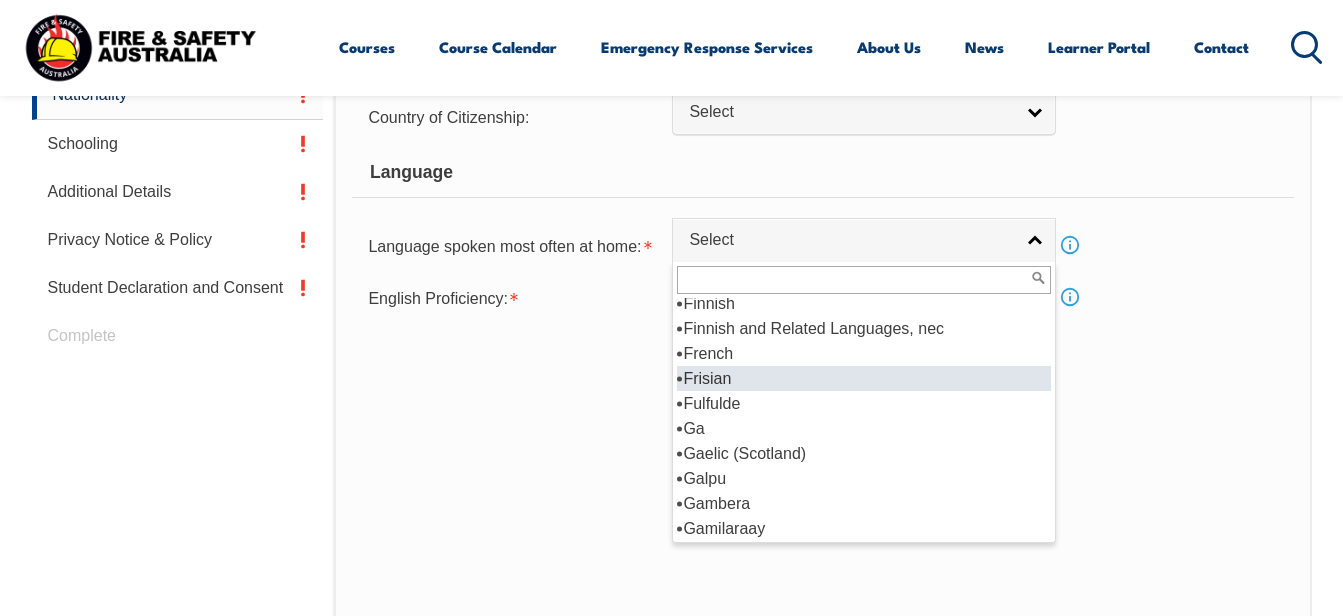 scroll, scrollTop: 2505, scrollLeft: 0, axis: vertical 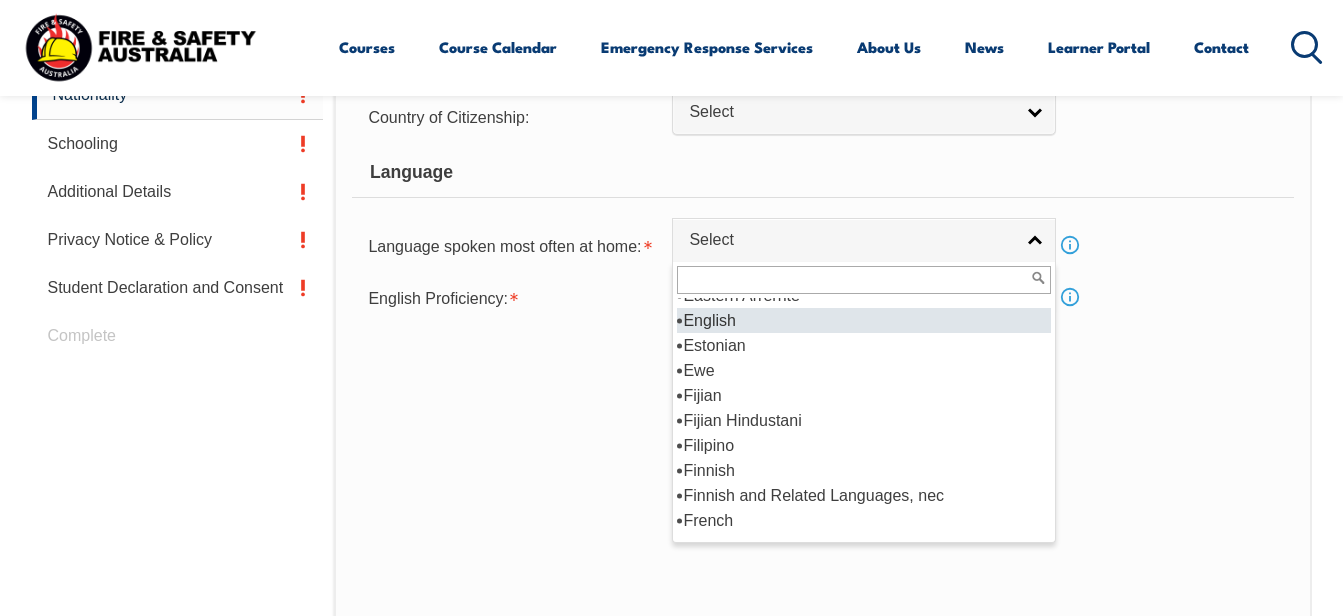click on "English" at bounding box center [864, 320] 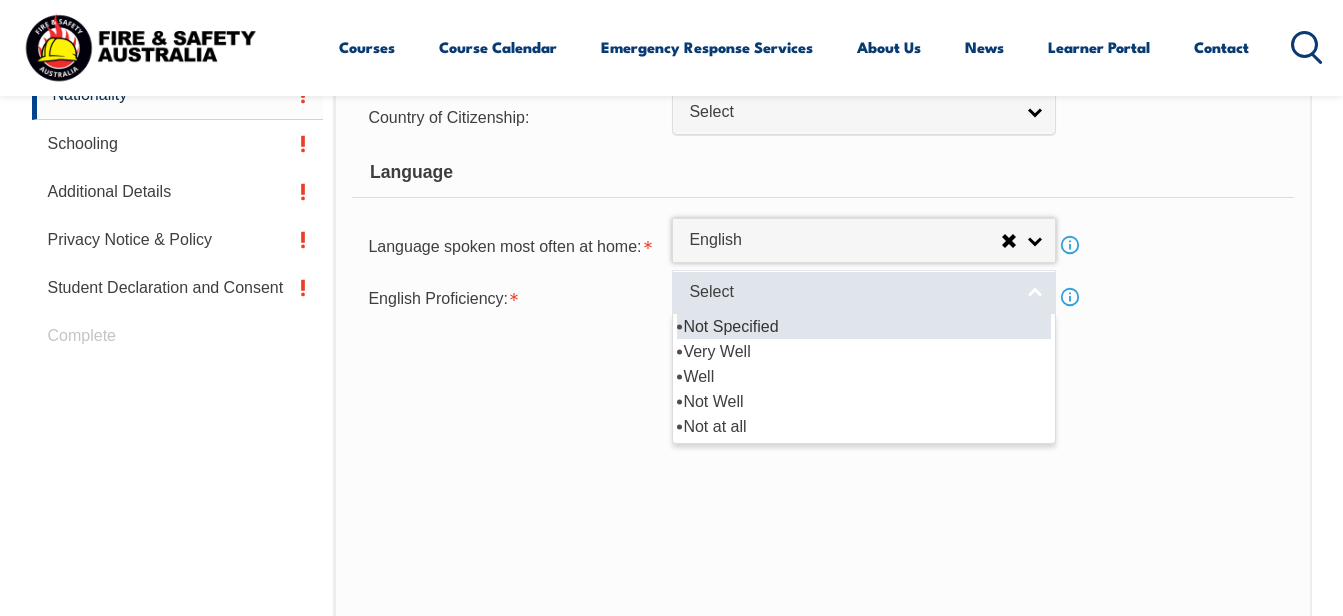 click on "Select" at bounding box center (851, 292) 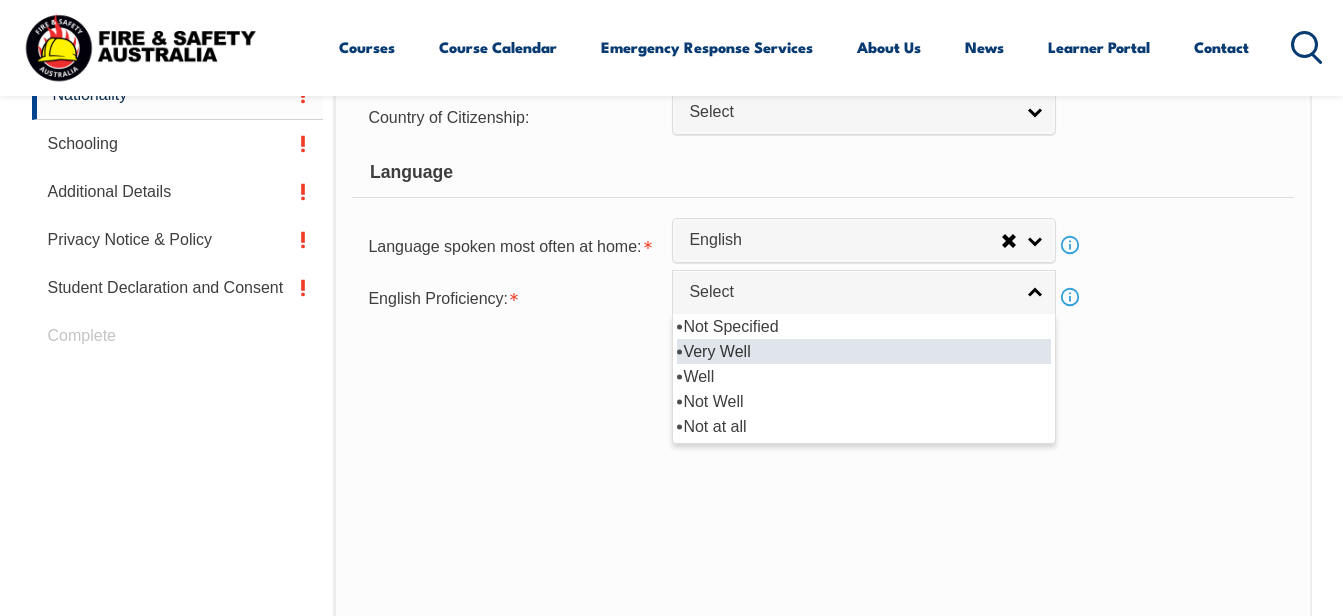 click on "Very Well" at bounding box center (864, 351) 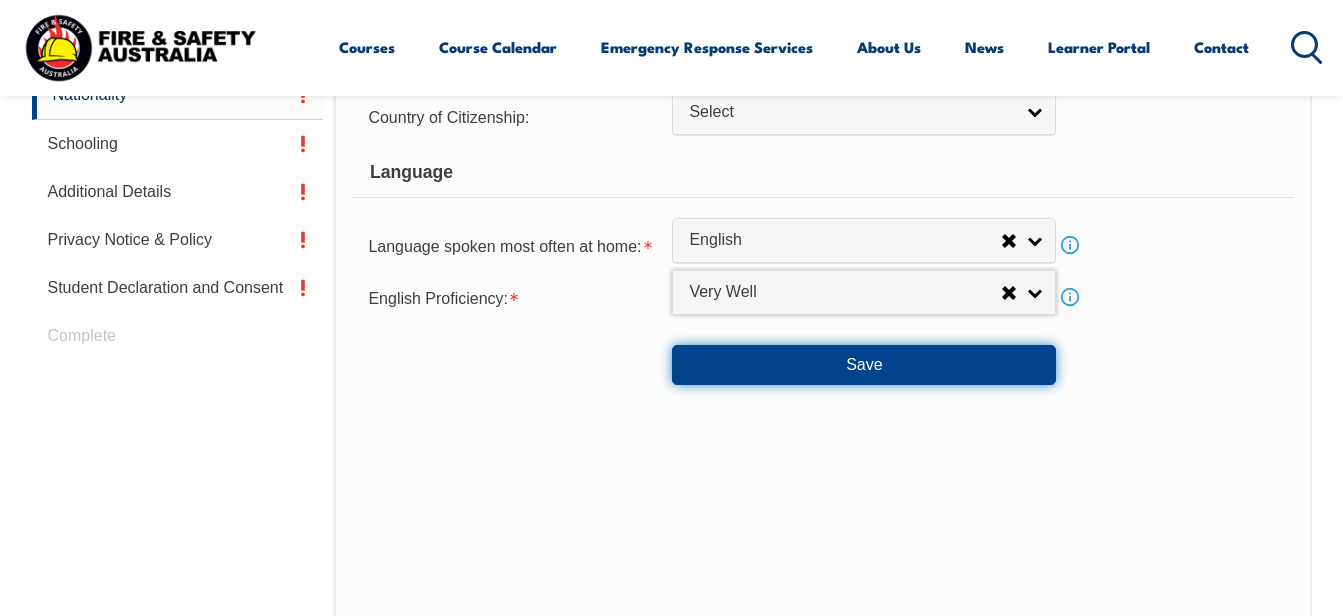 click on "Save" at bounding box center [864, 365] 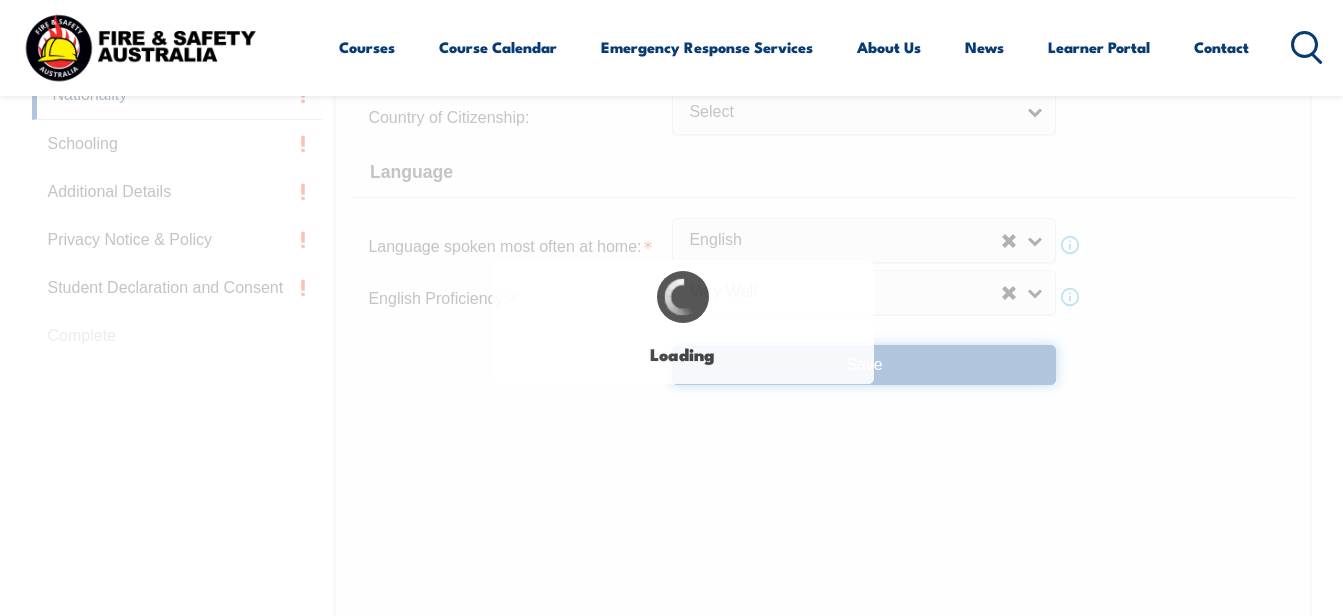 scroll, scrollTop: 0, scrollLeft: 0, axis: both 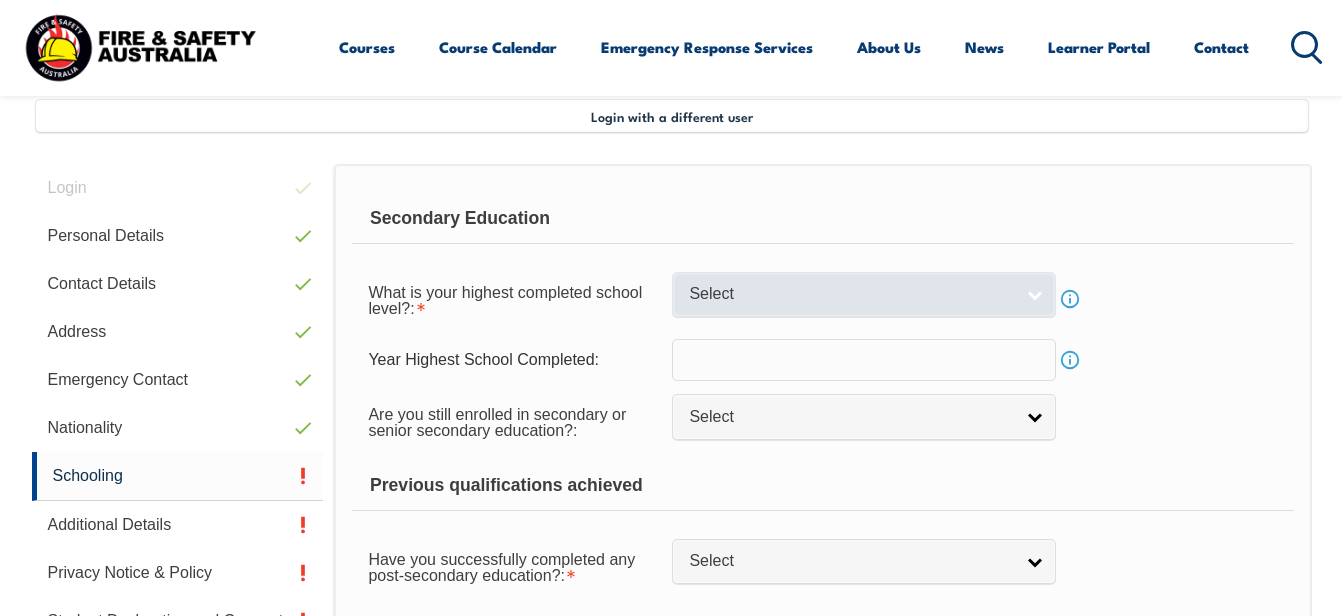 click on "Select" at bounding box center [851, 294] 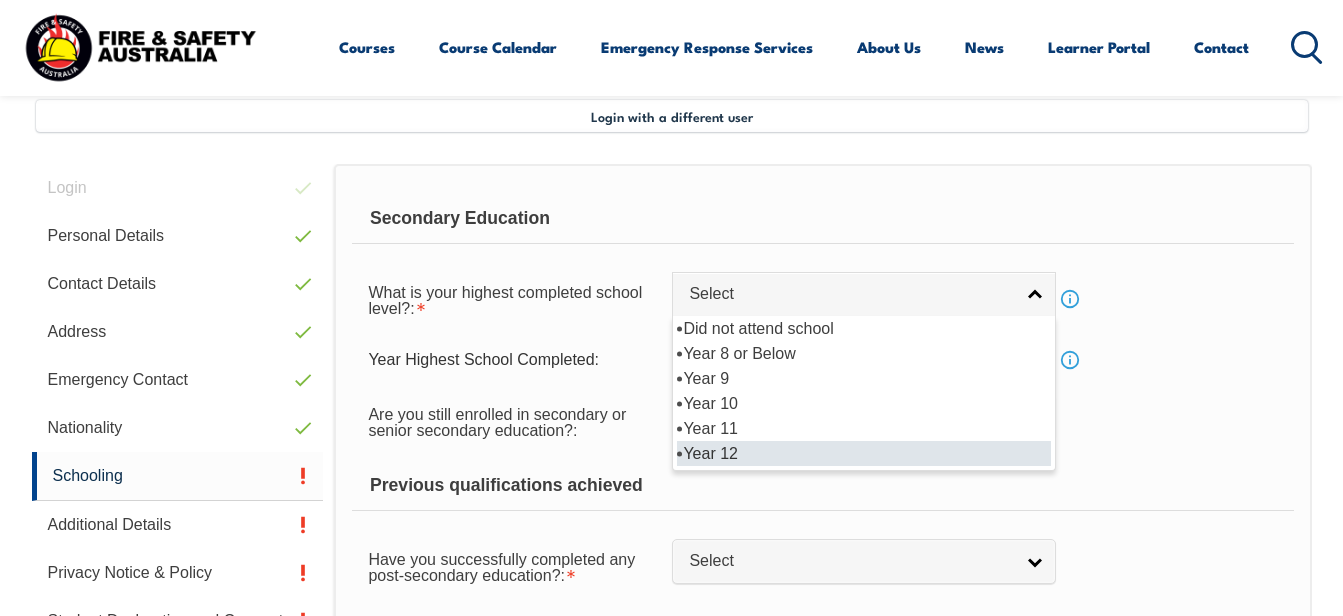click on "Year 12" at bounding box center [864, 453] 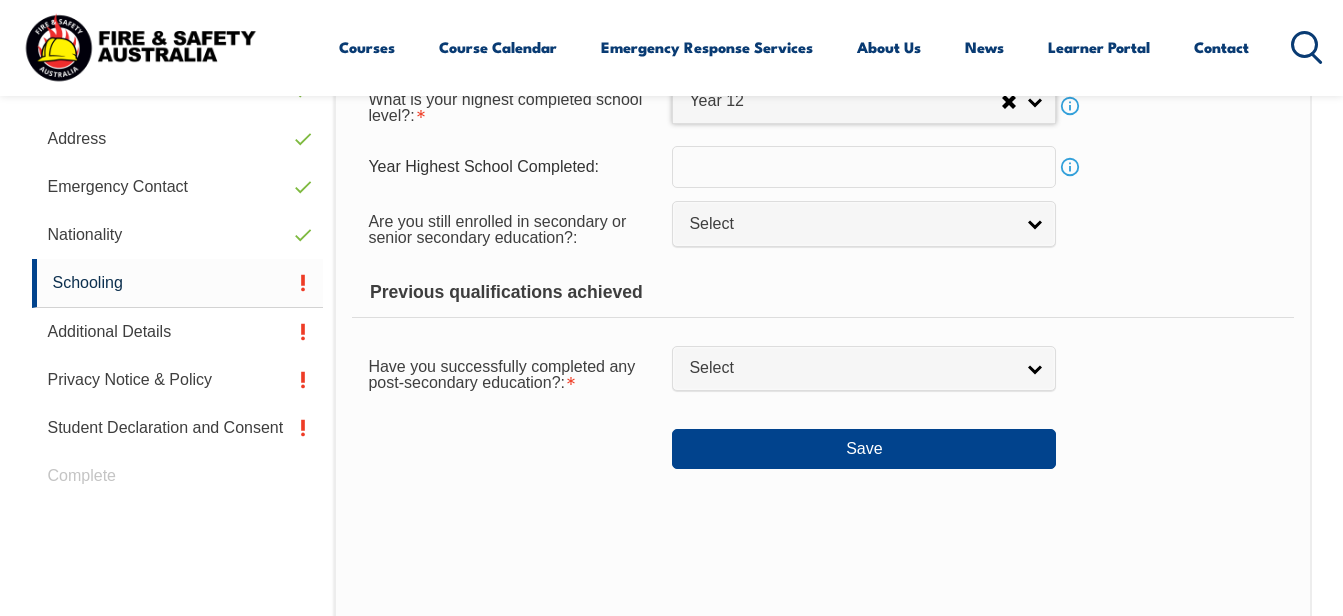 scroll, scrollTop: 652, scrollLeft: 0, axis: vertical 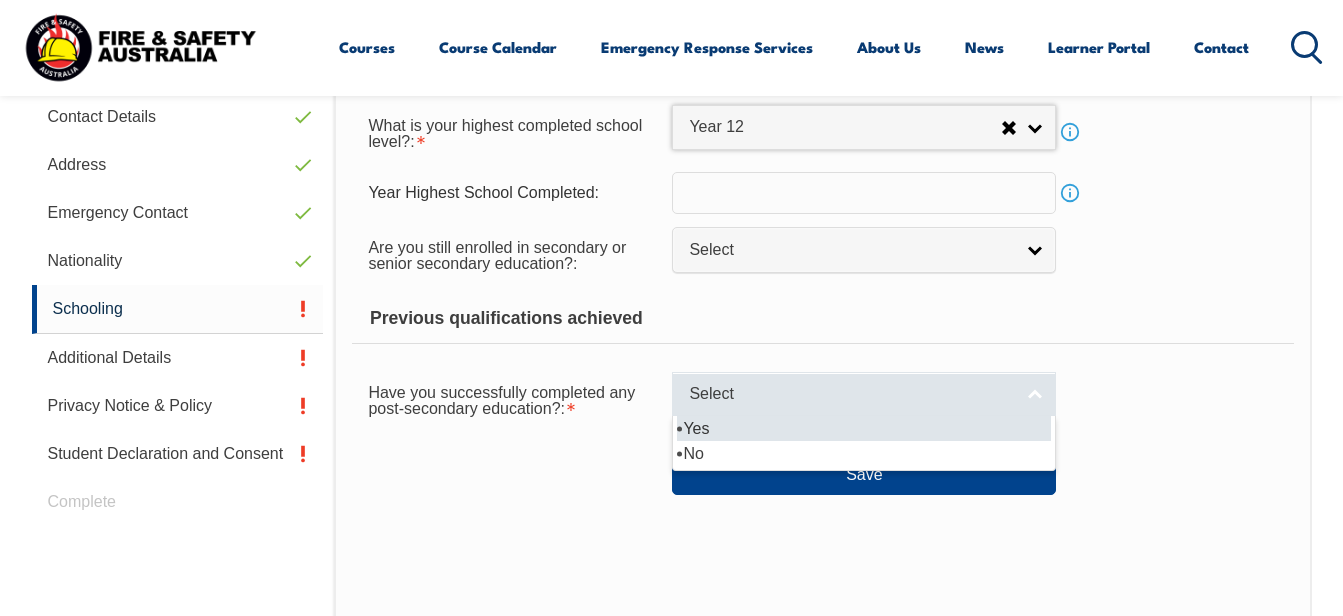 click on "Select" at bounding box center (851, 394) 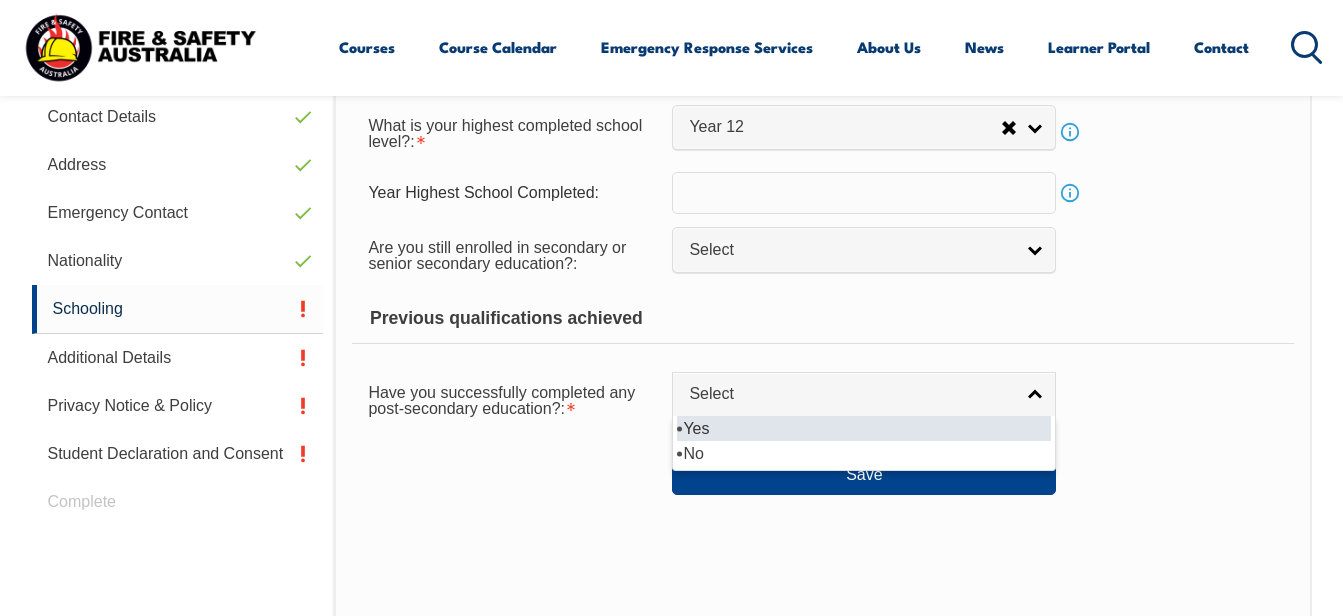 click on "Yes" at bounding box center (864, 428) 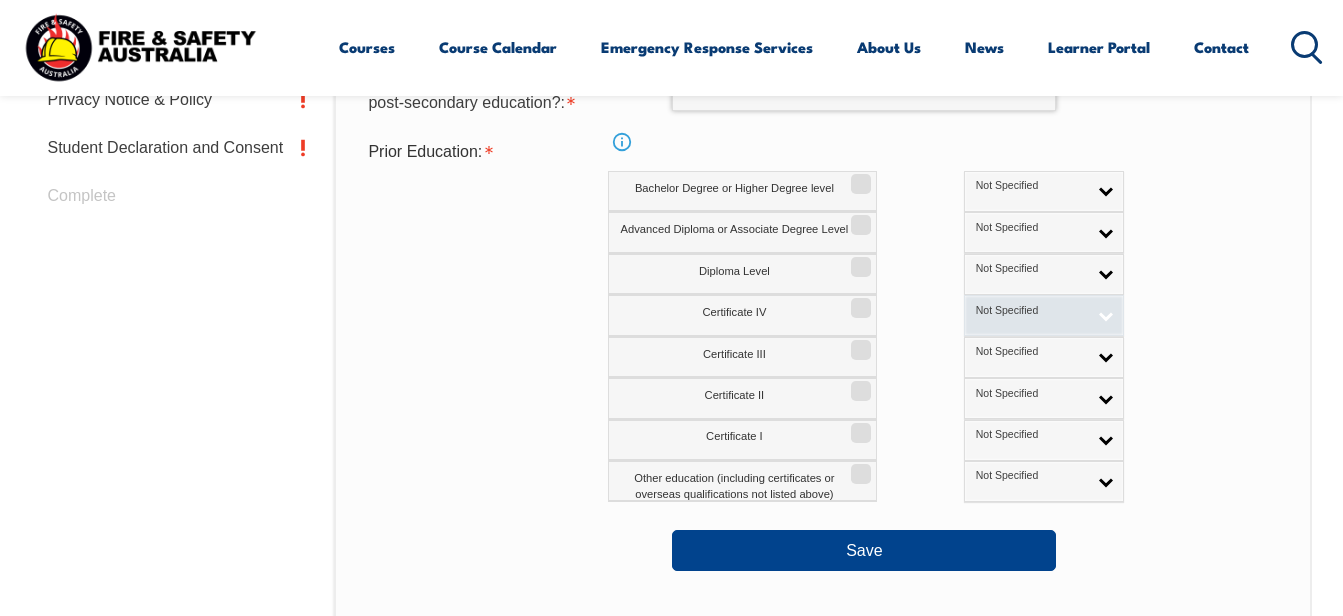 scroll, scrollTop: 985, scrollLeft: 0, axis: vertical 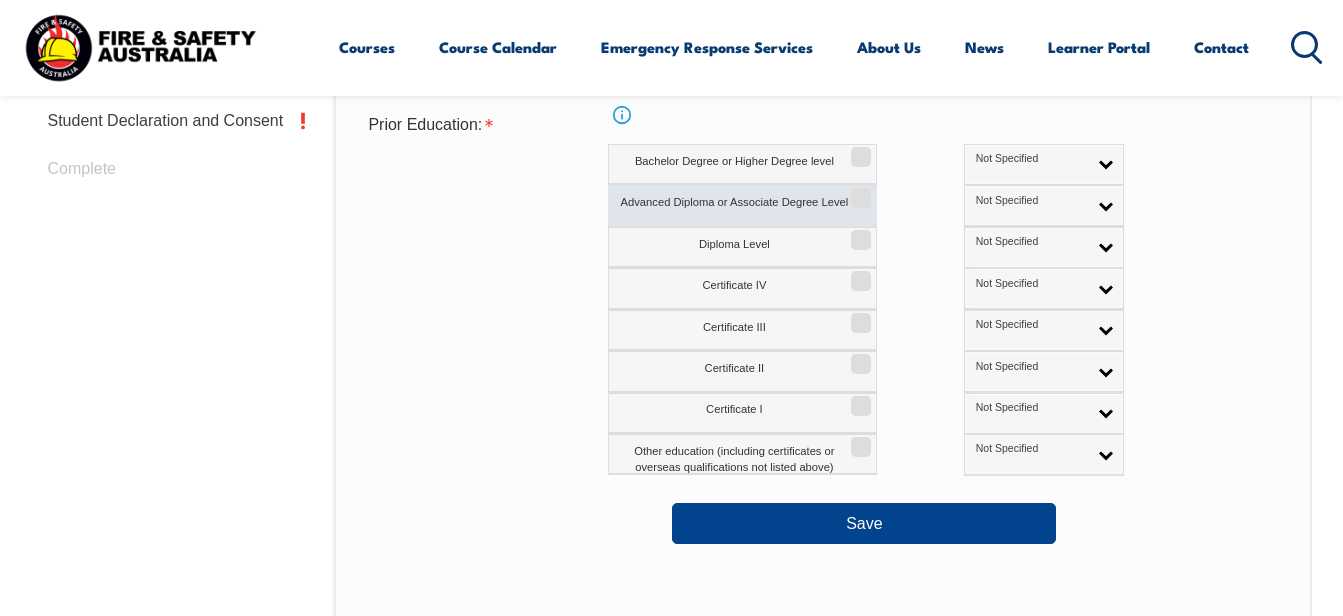 click on "Advanced Diploma or Associate Degree Level" at bounding box center (742, 205) 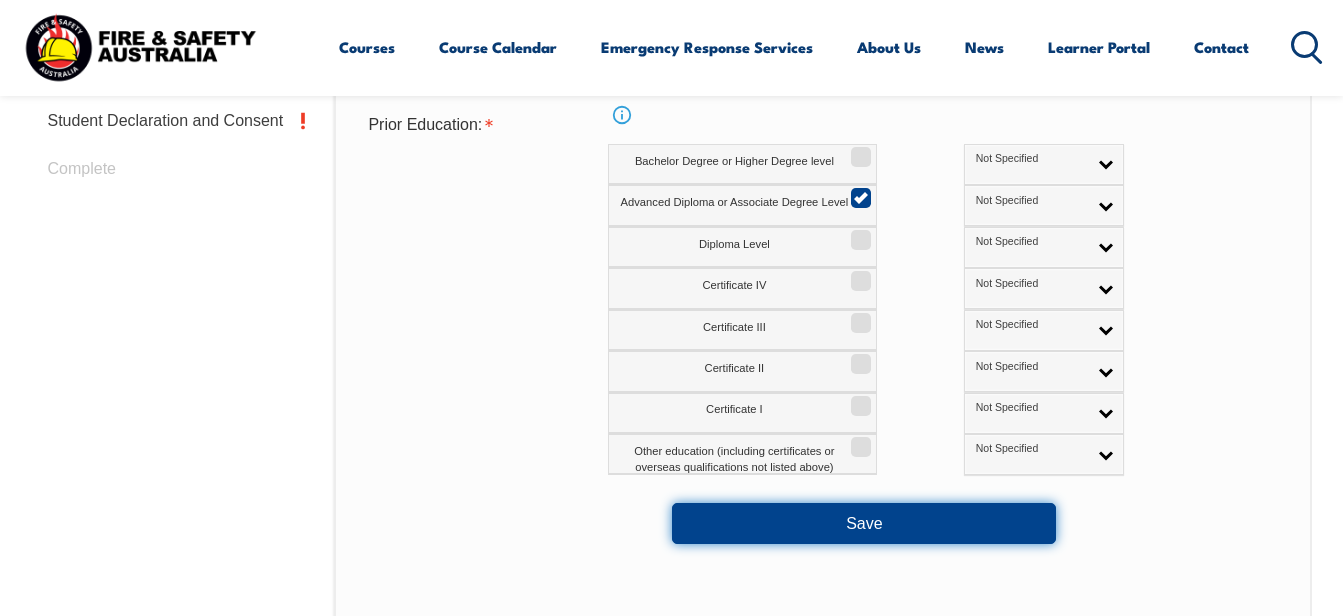 click on "Save" at bounding box center (864, 523) 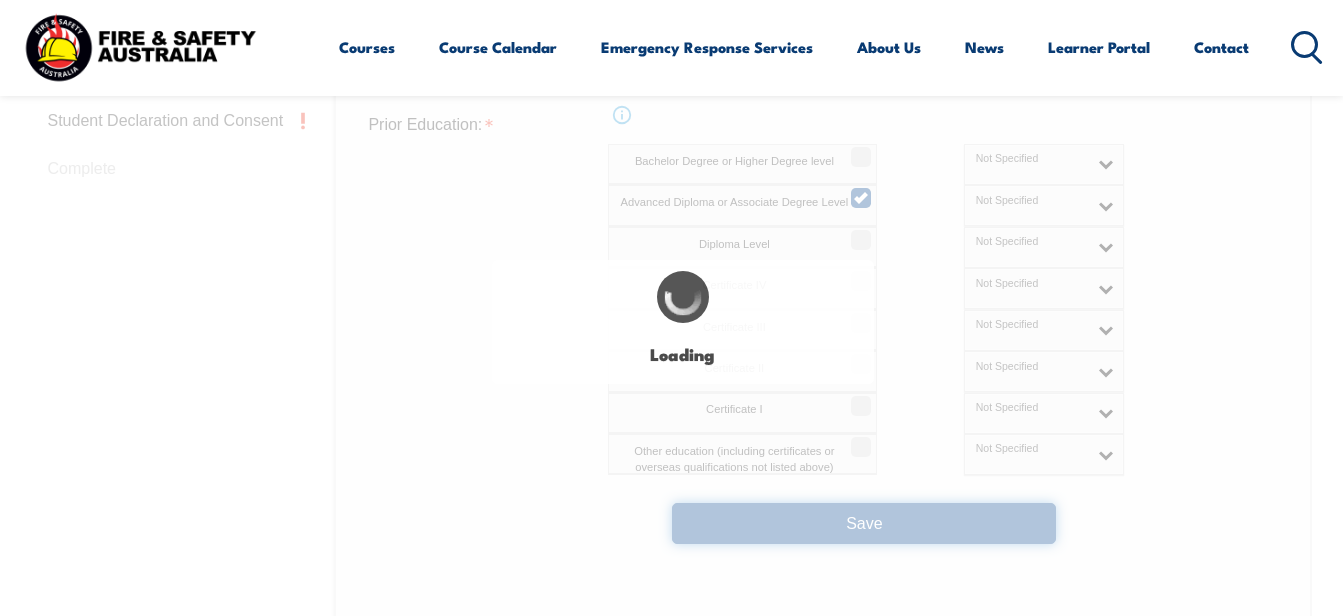 select 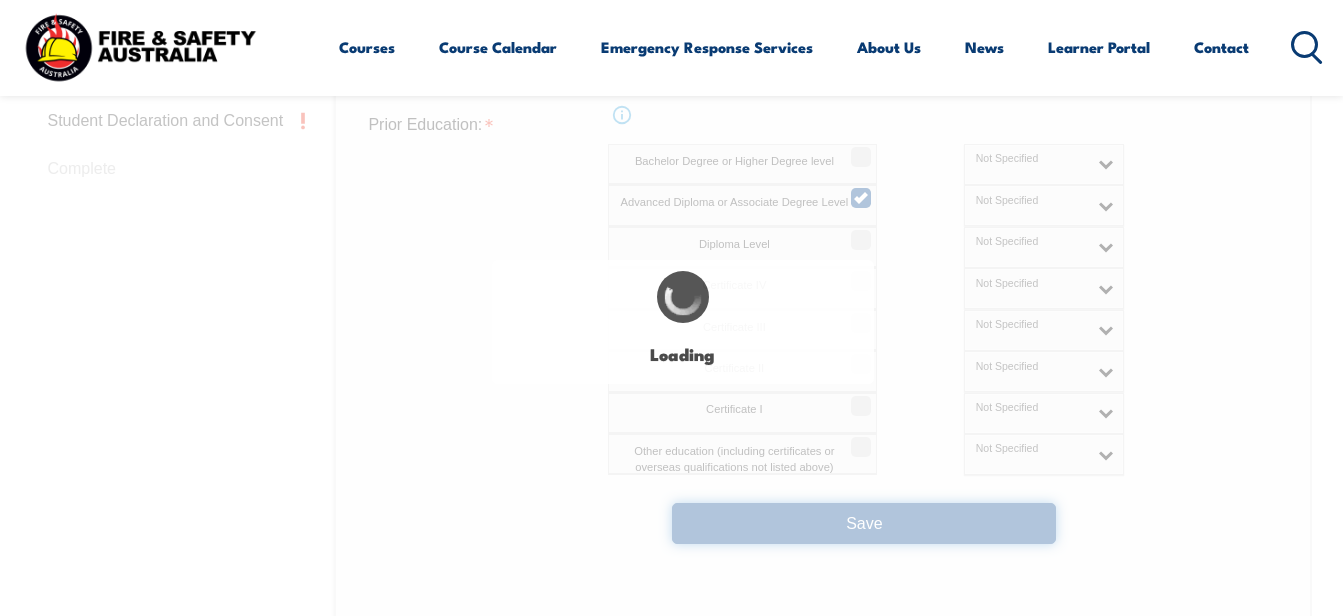 select on "true" 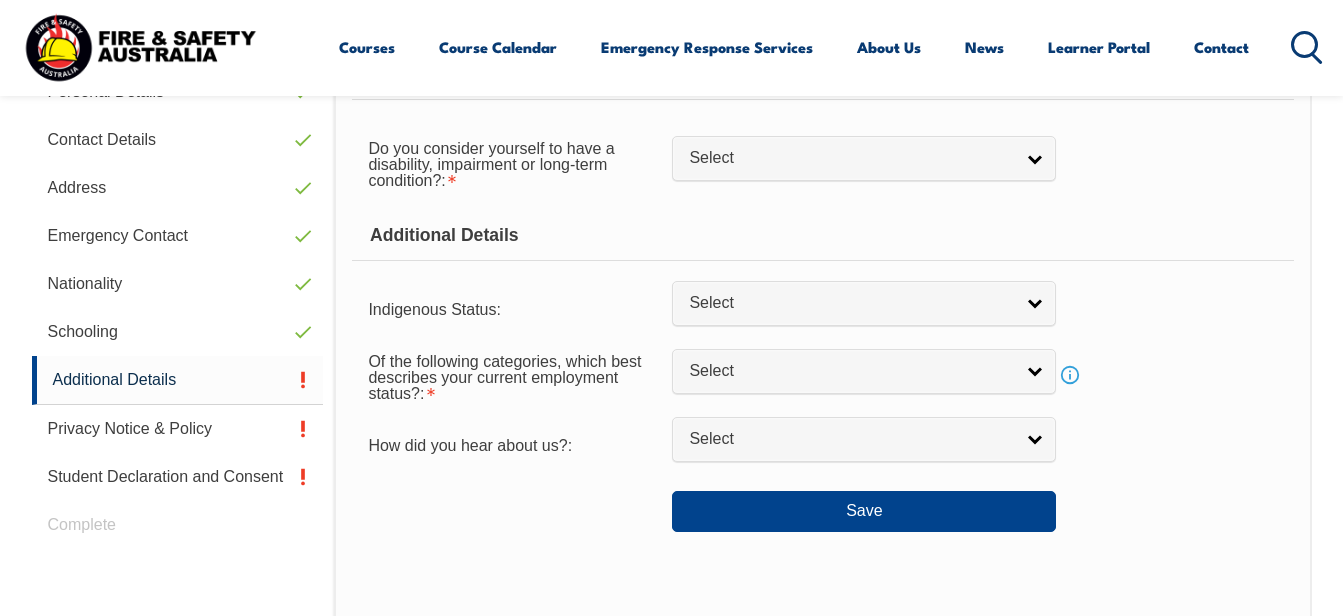 scroll, scrollTop: 485, scrollLeft: 0, axis: vertical 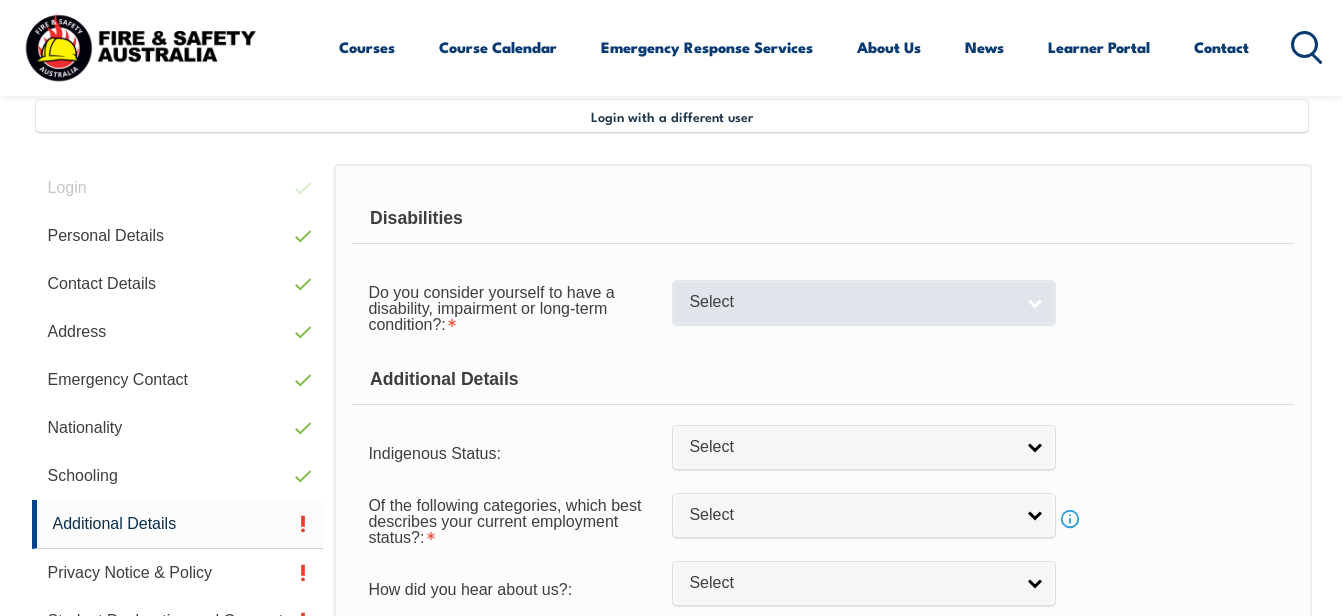 click on "Select" at bounding box center (851, 302) 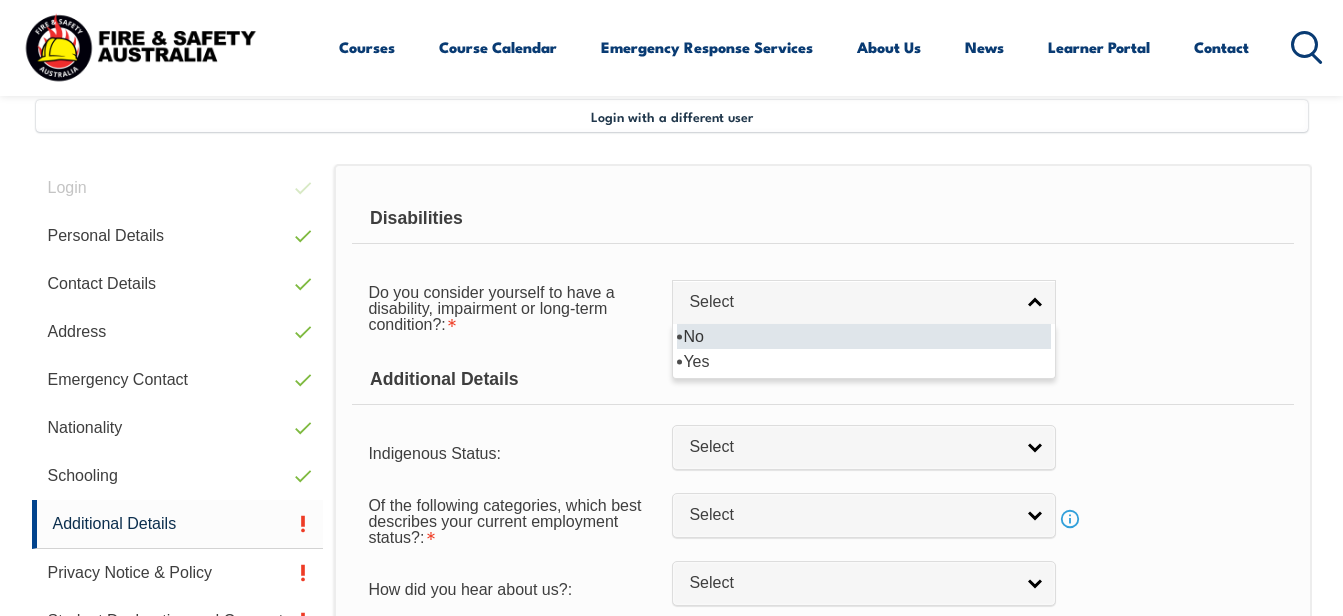 click on "No" at bounding box center (864, 336) 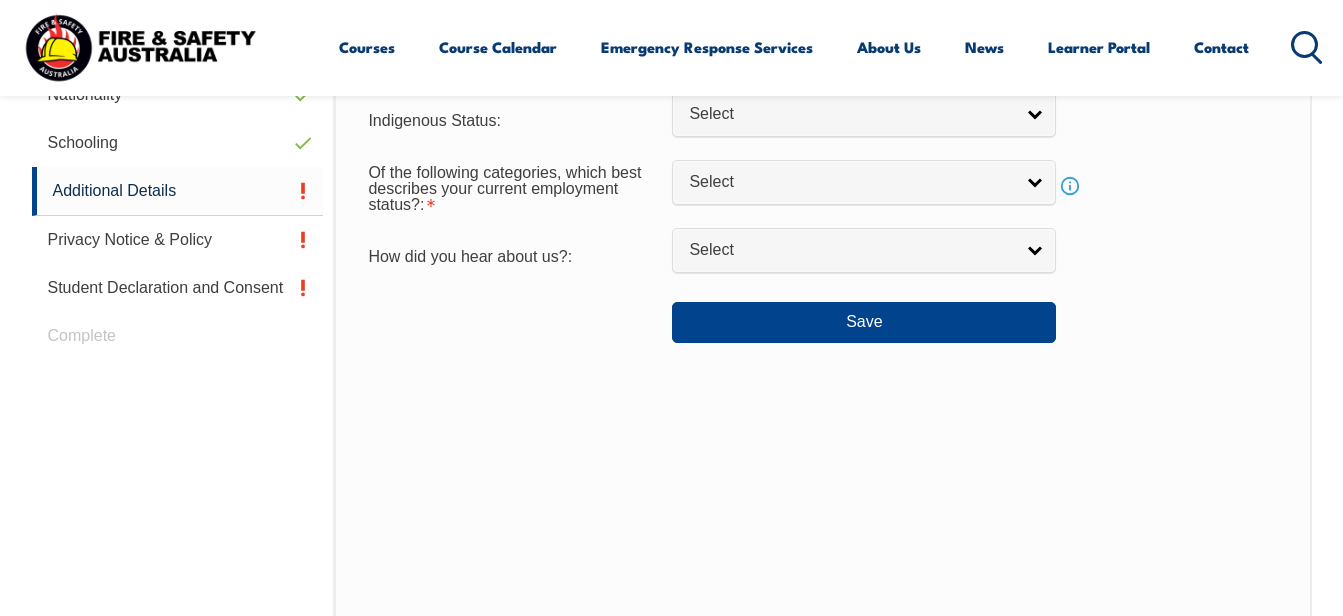 scroll, scrollTop: 652, scrollLeft: 0, axis: vertical 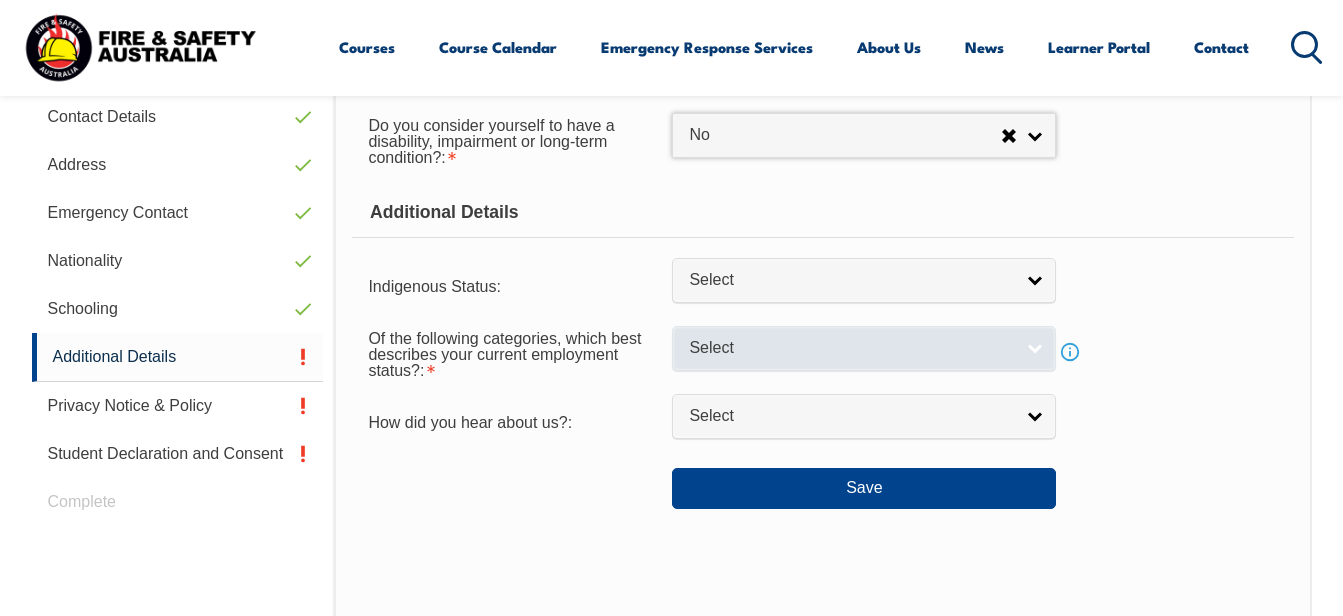 click on "Select" at bounding box center [851, 348] 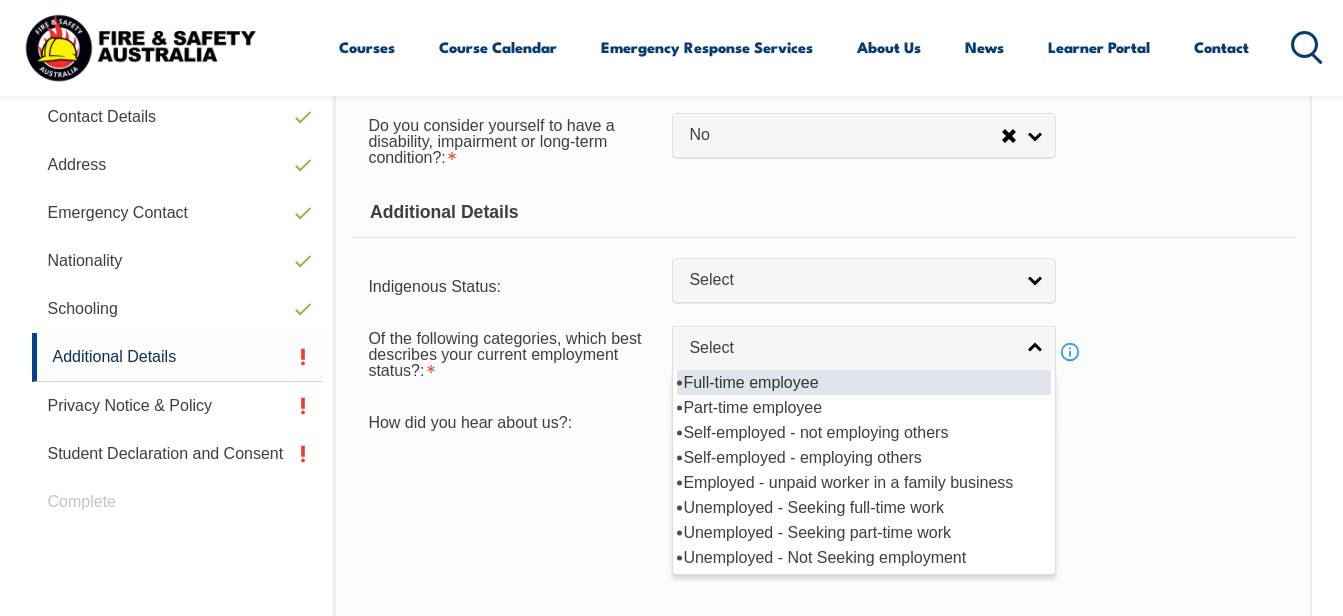 click on "Full-time employee" at bounding box center (864, 382) 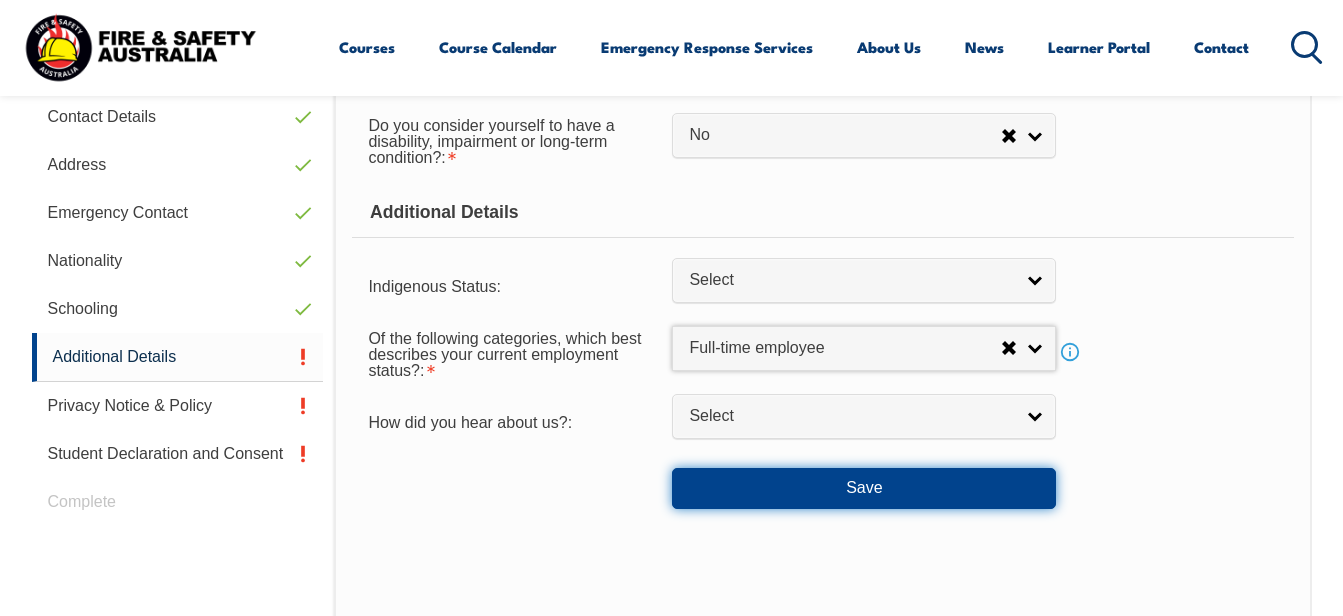 click on "Save" at bounding box center (864, 488) 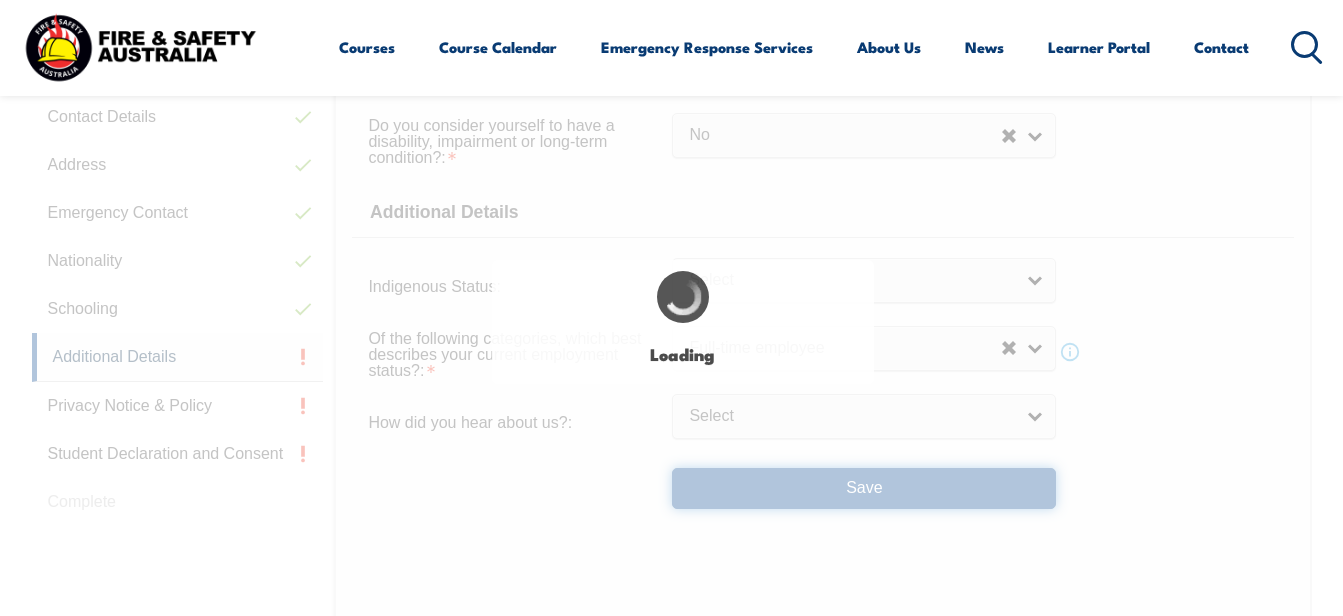 select on "false" 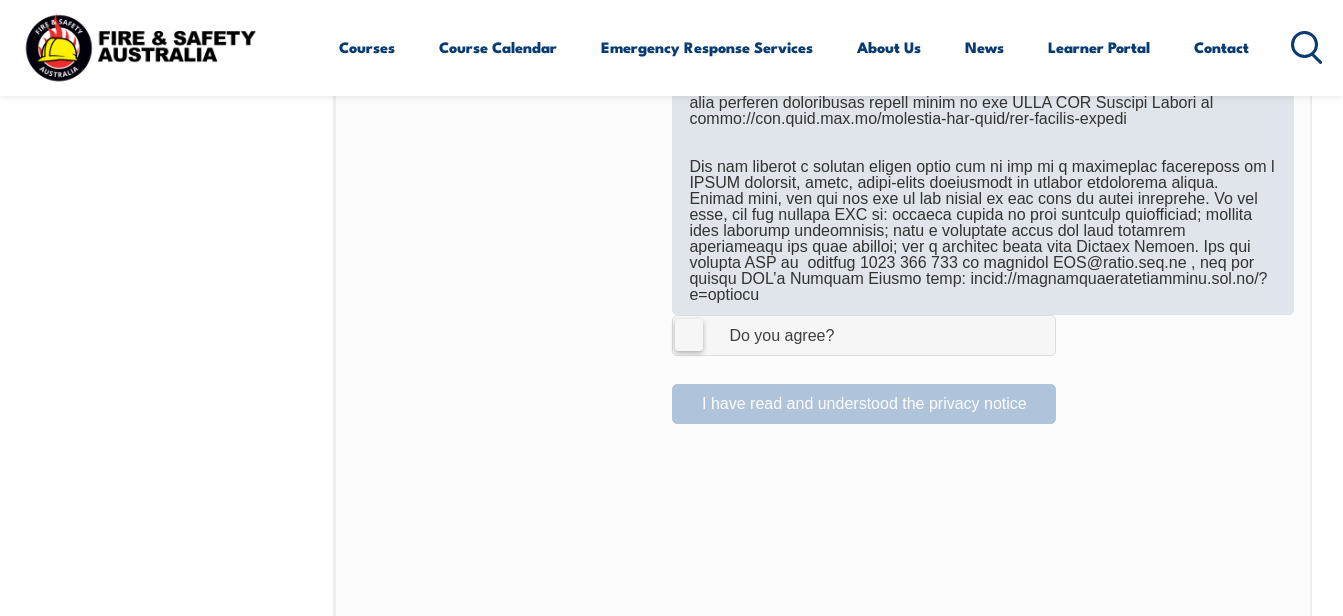 scroll, scrollTop: 1485, scrollLeft: 0, axis: vertical 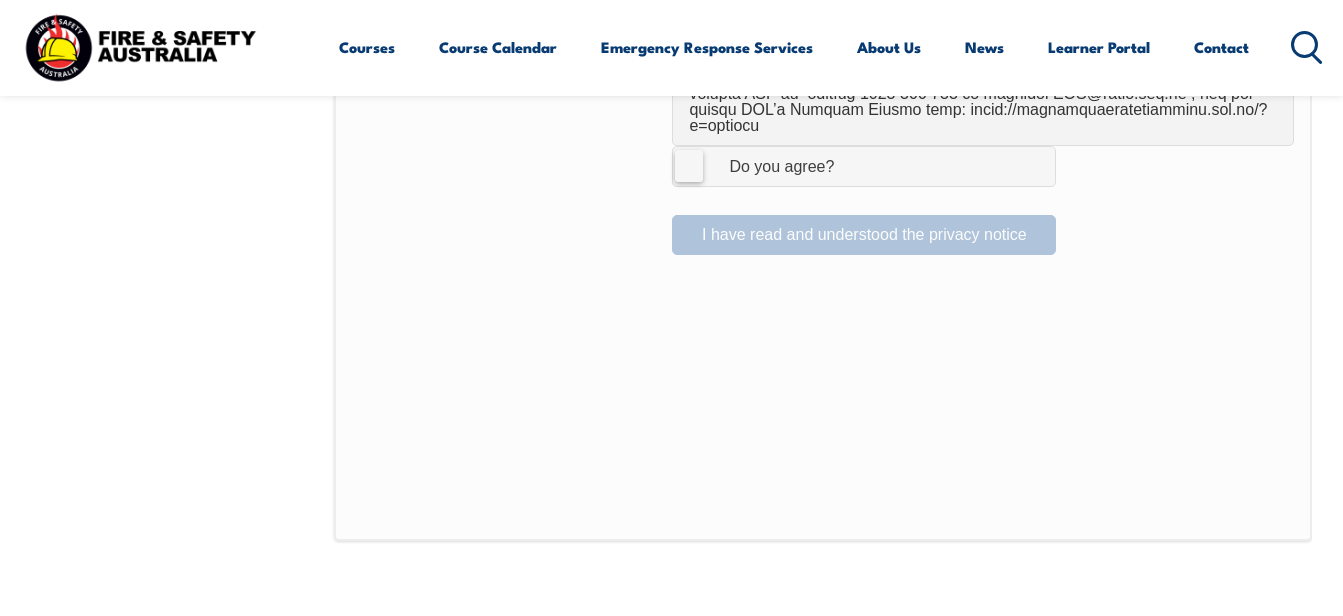 click on "I Agree Do you agree?" at bounding box center [864, 166] 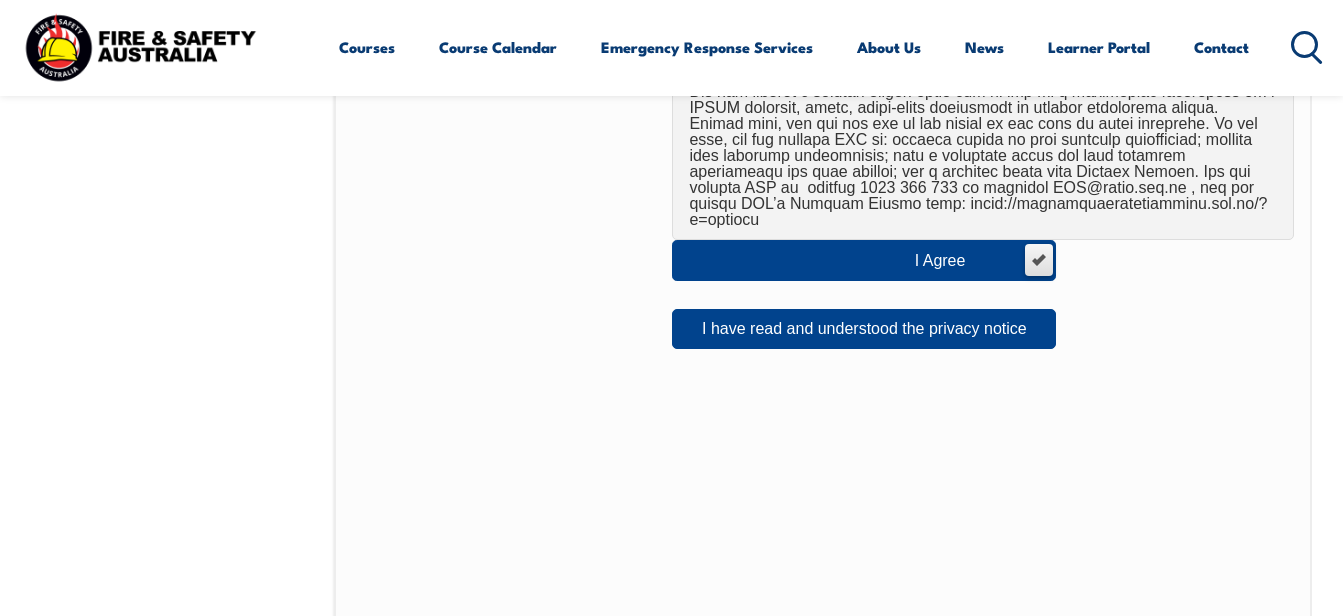 scroll, scrollTop: 1318, scrollLeft: 0, axis: vertical 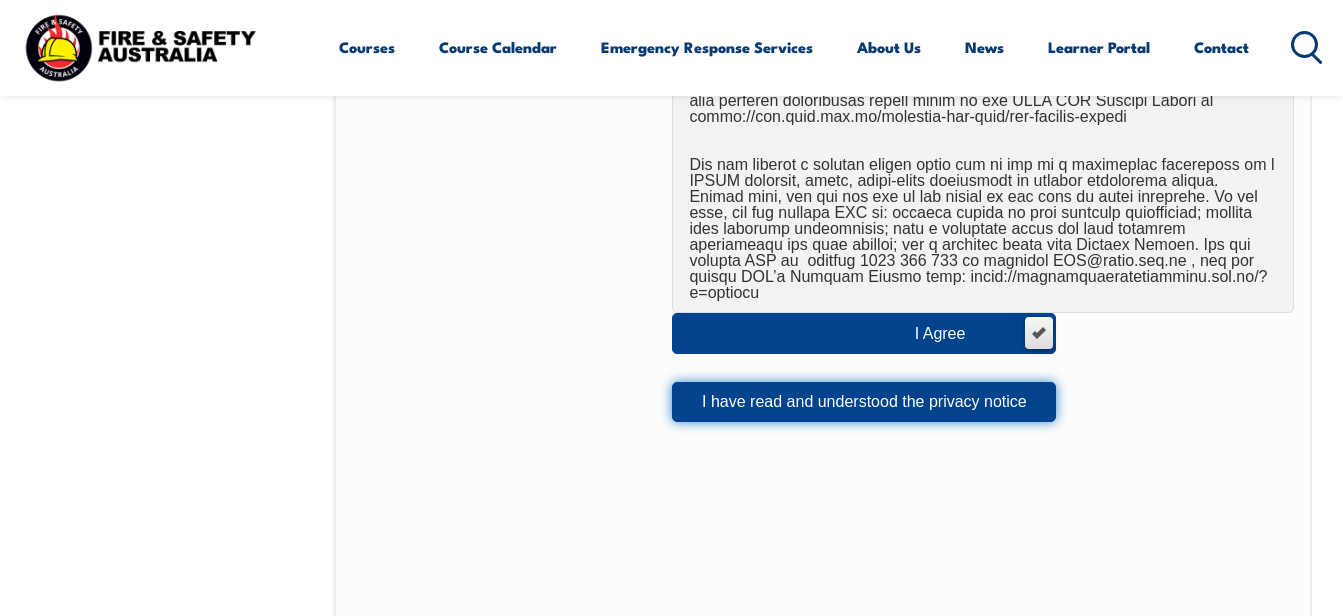 click on "I have read and understood the privacy notice" at bounding box center (864, 402) 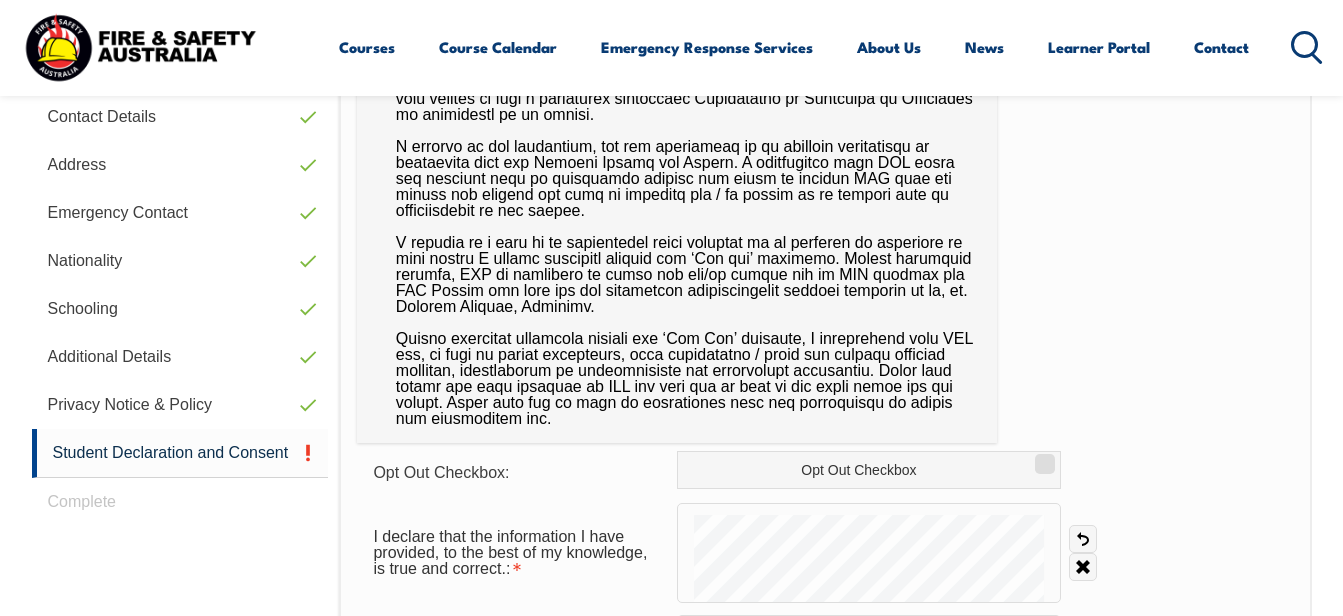 scroll, scrollTop: 818, scrollLeft: 0, axis: vertical 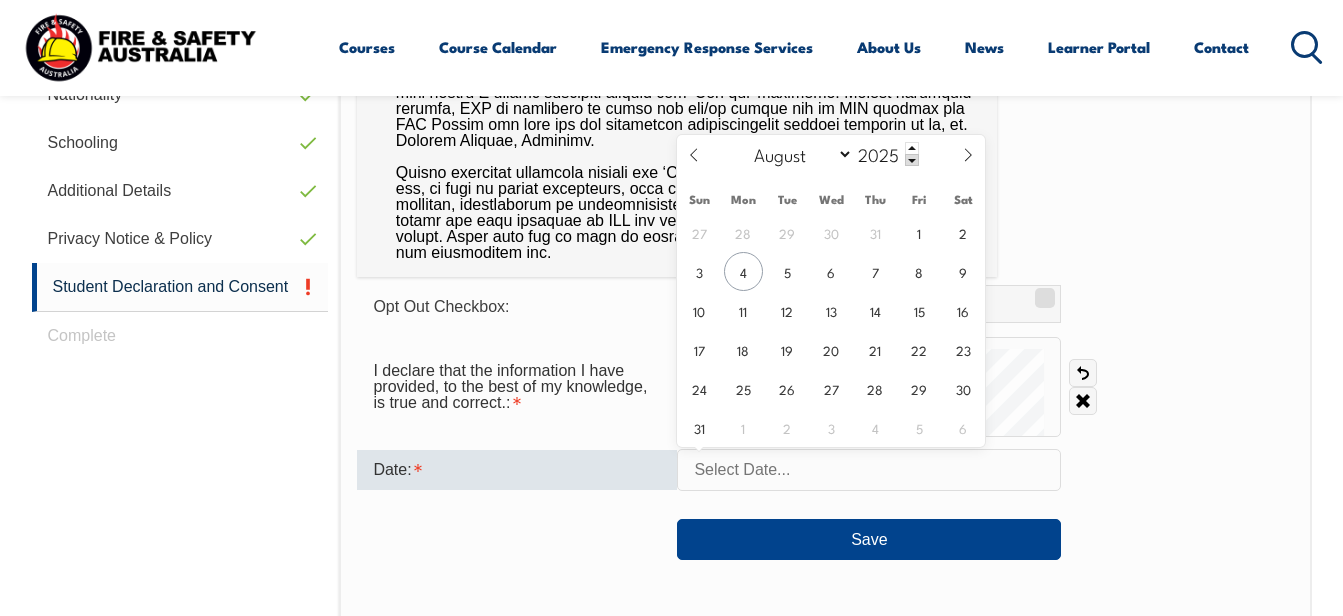 click at bounding box center (869, 470) 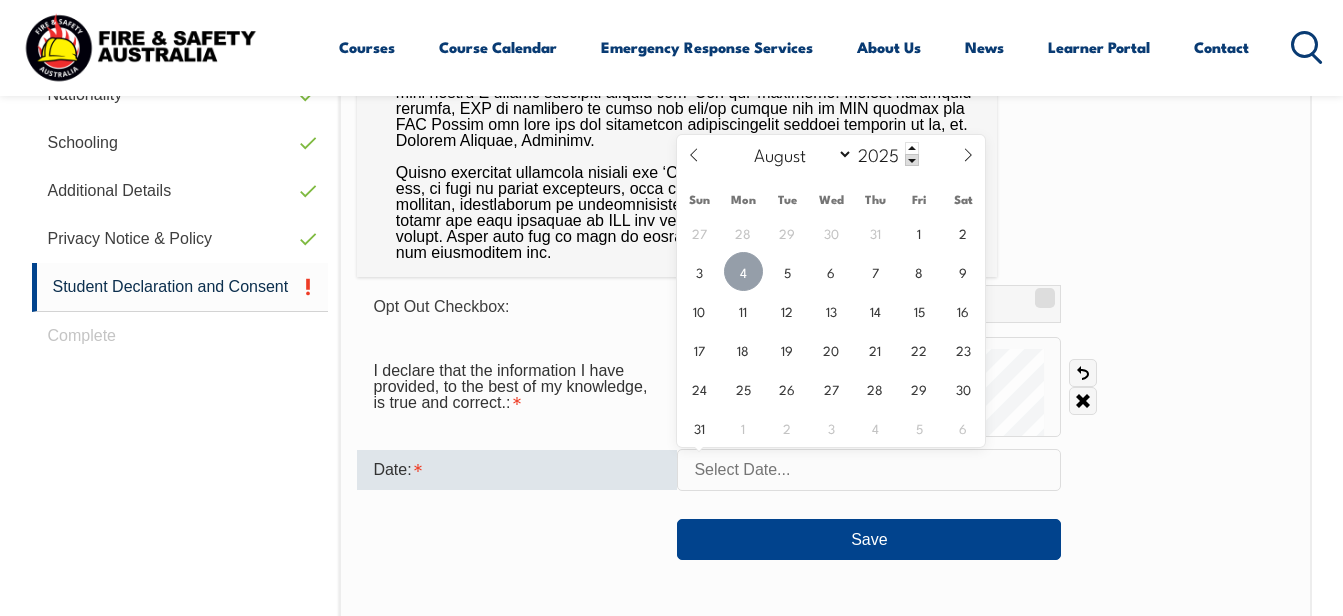 click on "4" at bounding box center (743, 271) 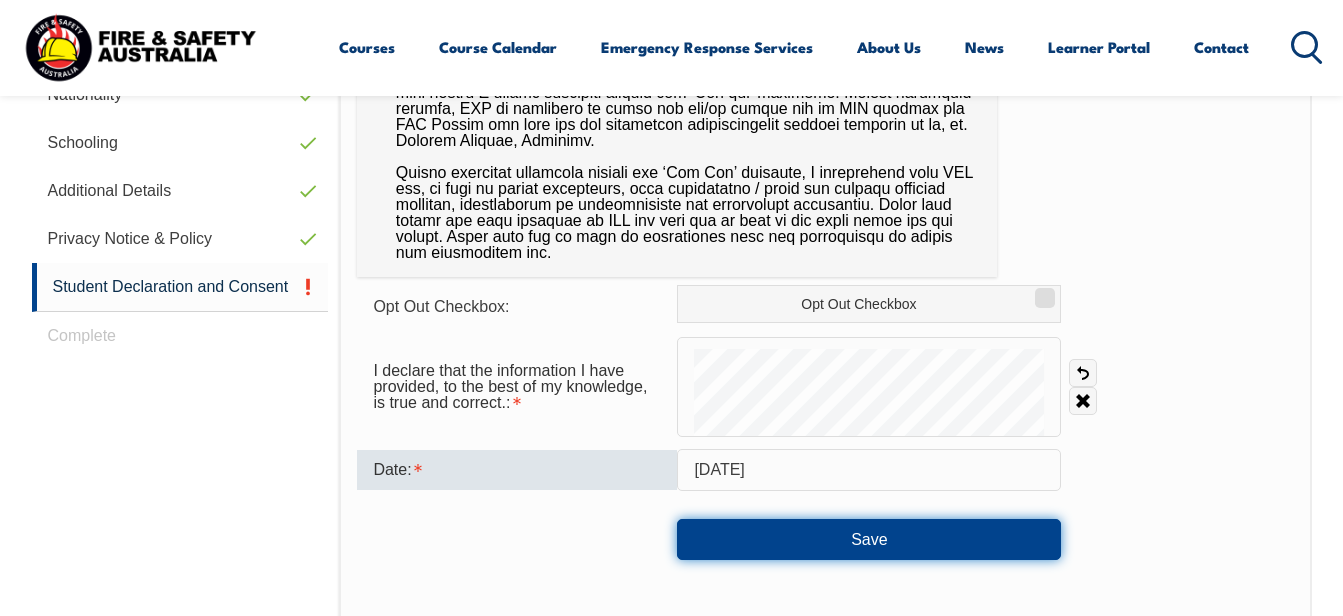 click on "Save" at bounding box center [869, 539] 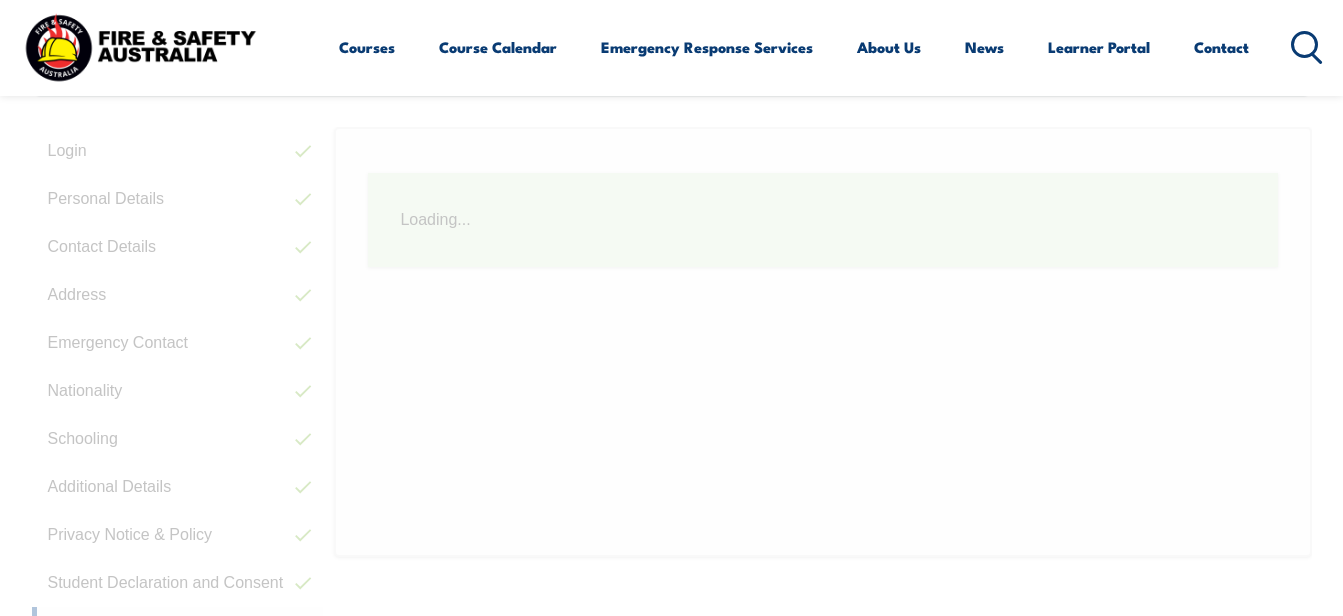 scroll, scrollTop: 485, scrollLeft: 0, axis: vertical 